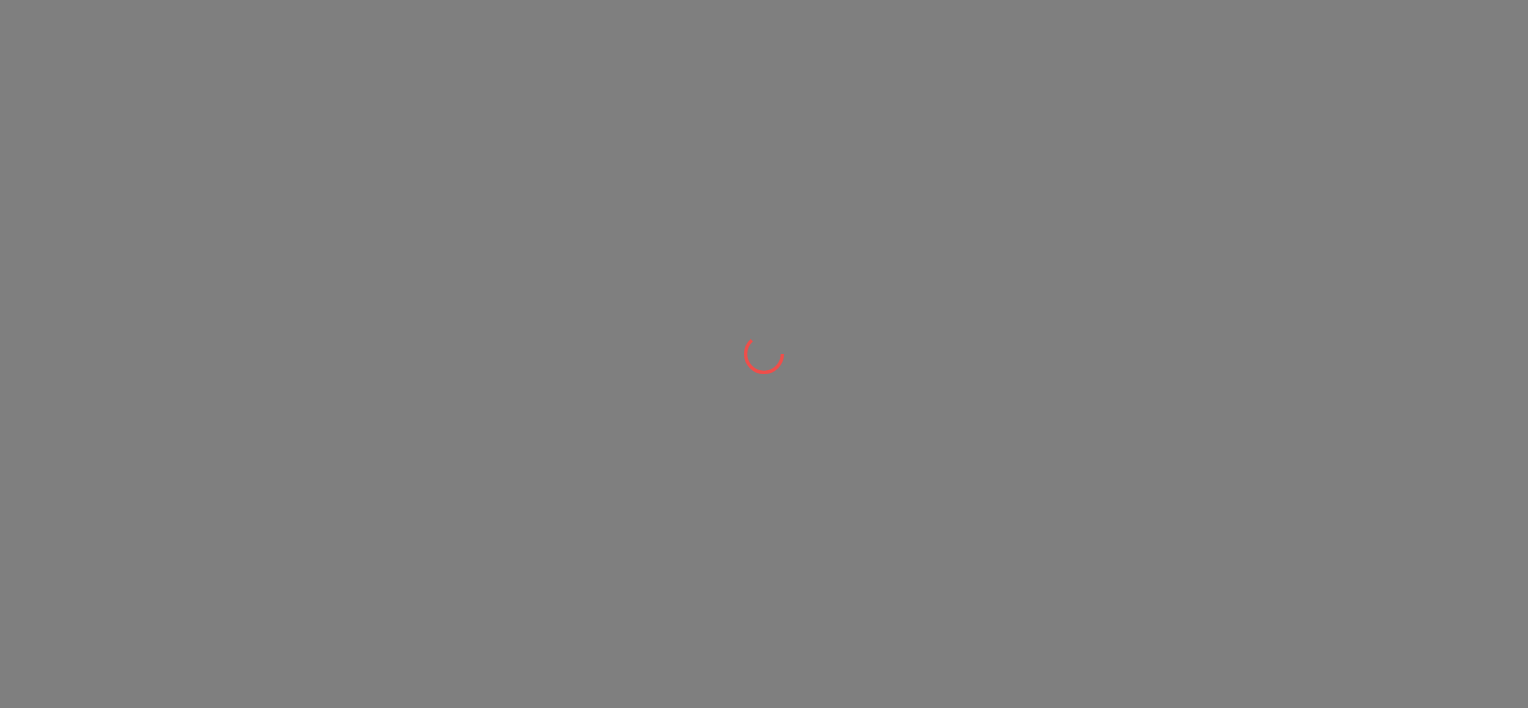 scroll, scrollTop: 0, scrollLeft: 0, axis: both 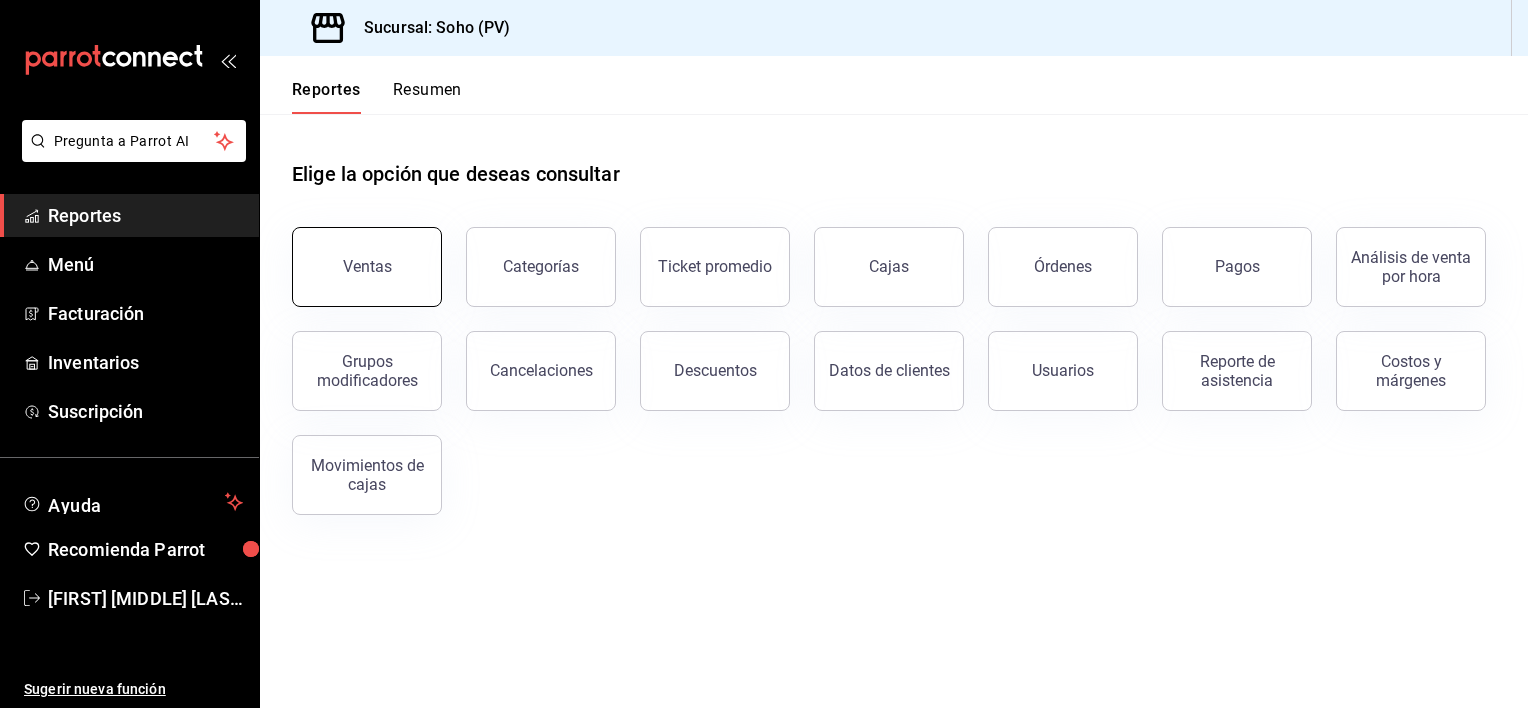 click on "Ventas" at bounding box center (367, 266) 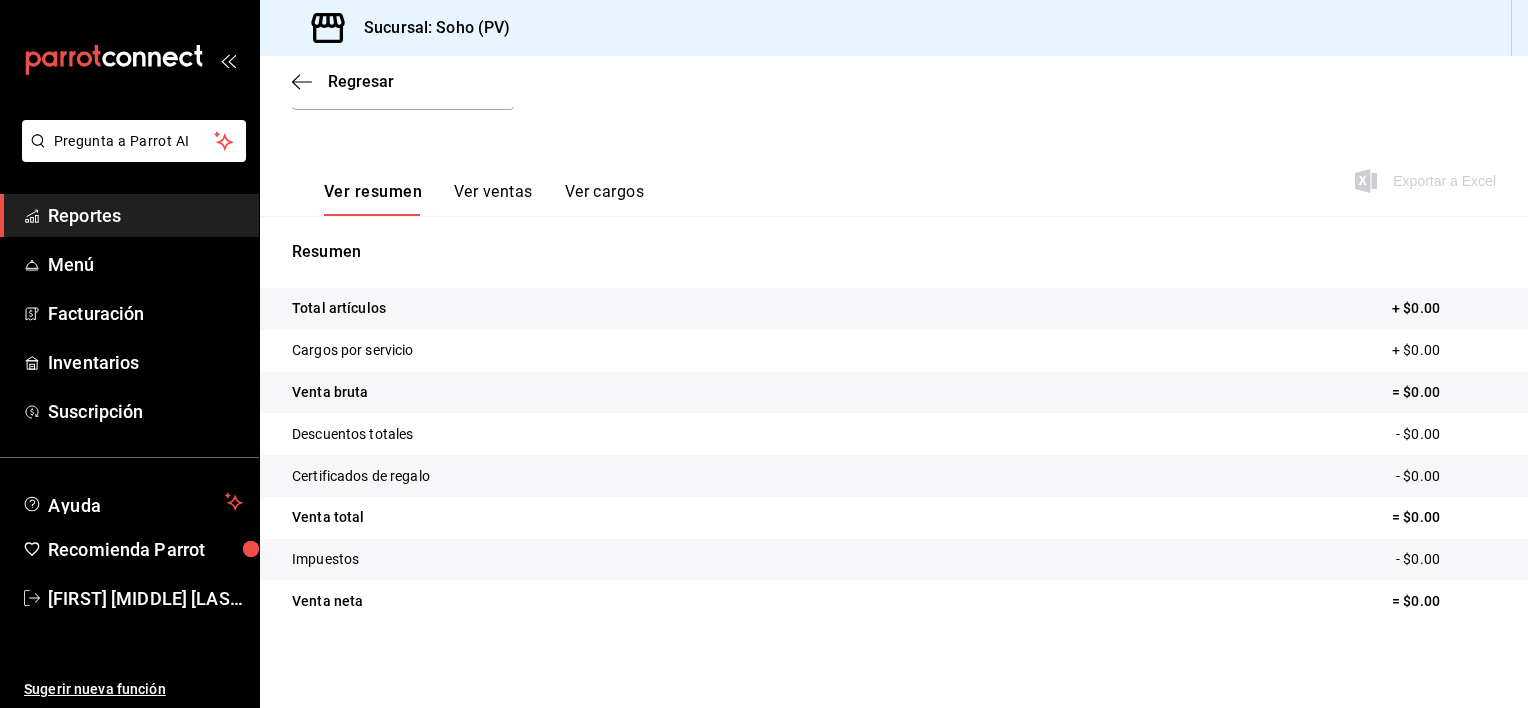 scroll, scrollTop: 250, scrollLeft: 0, axis: vertical 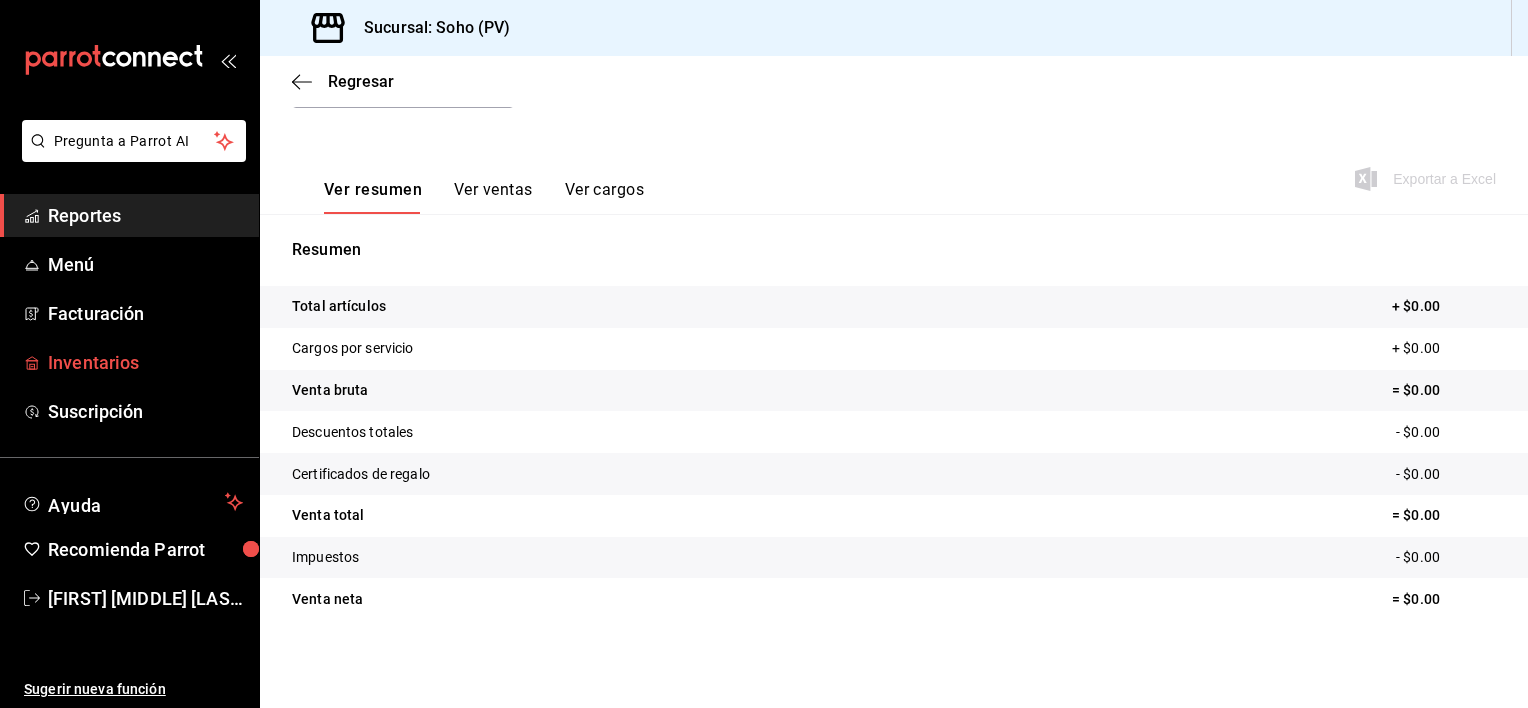 click on "Inventarios" at bounding box center [145, 362] 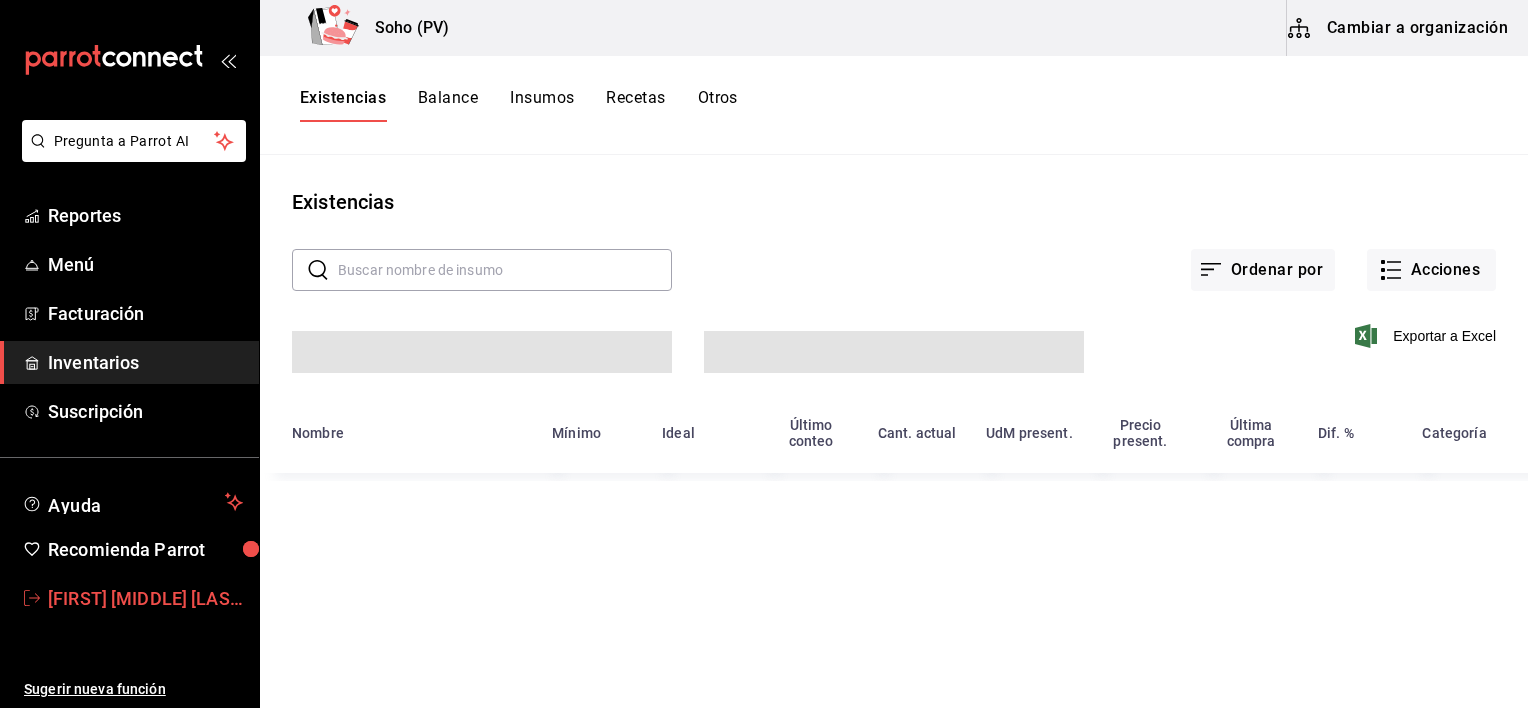 click on "[FIRST] [LAST]" at bounding box center [145, 598] 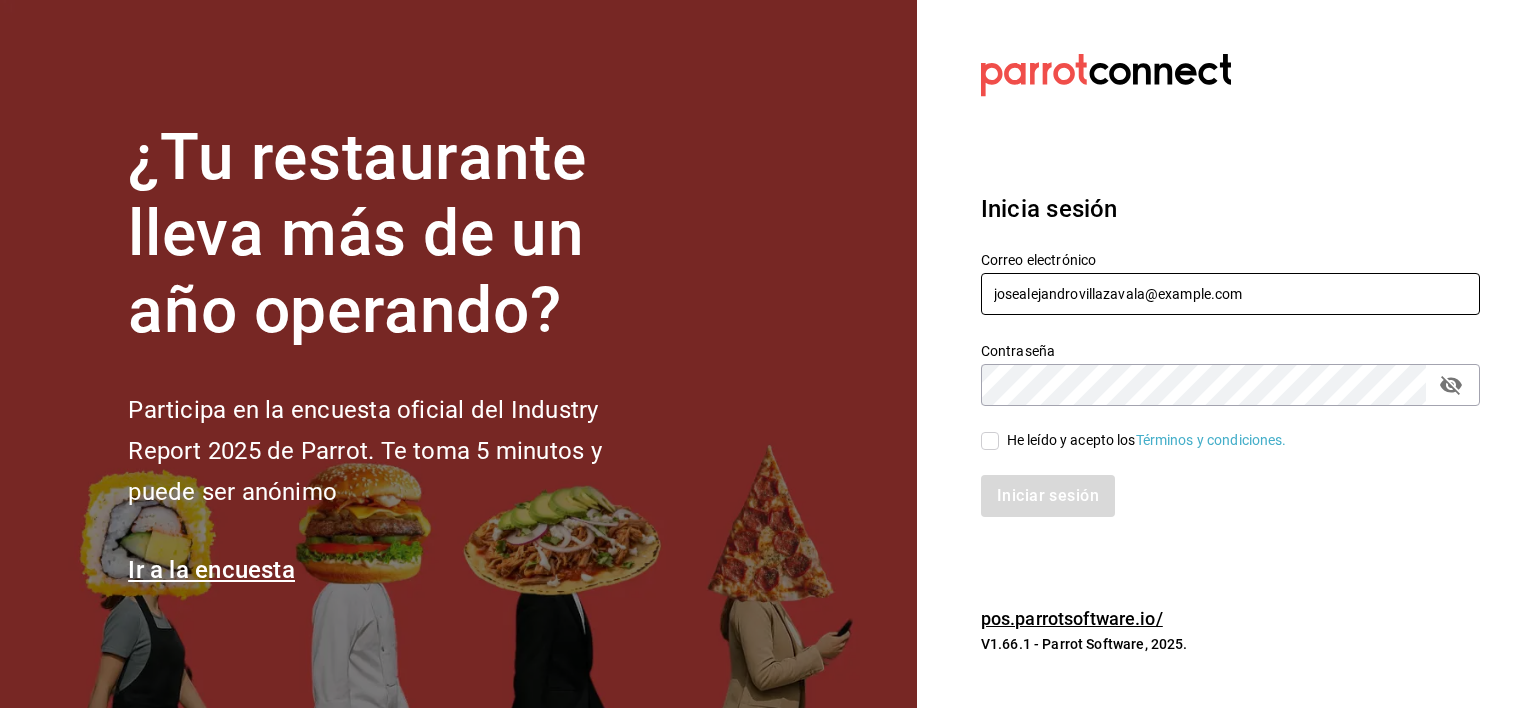 click on "[USERNAME]@[EXAMPLE.COM]" at bounding box center [1230, 294] 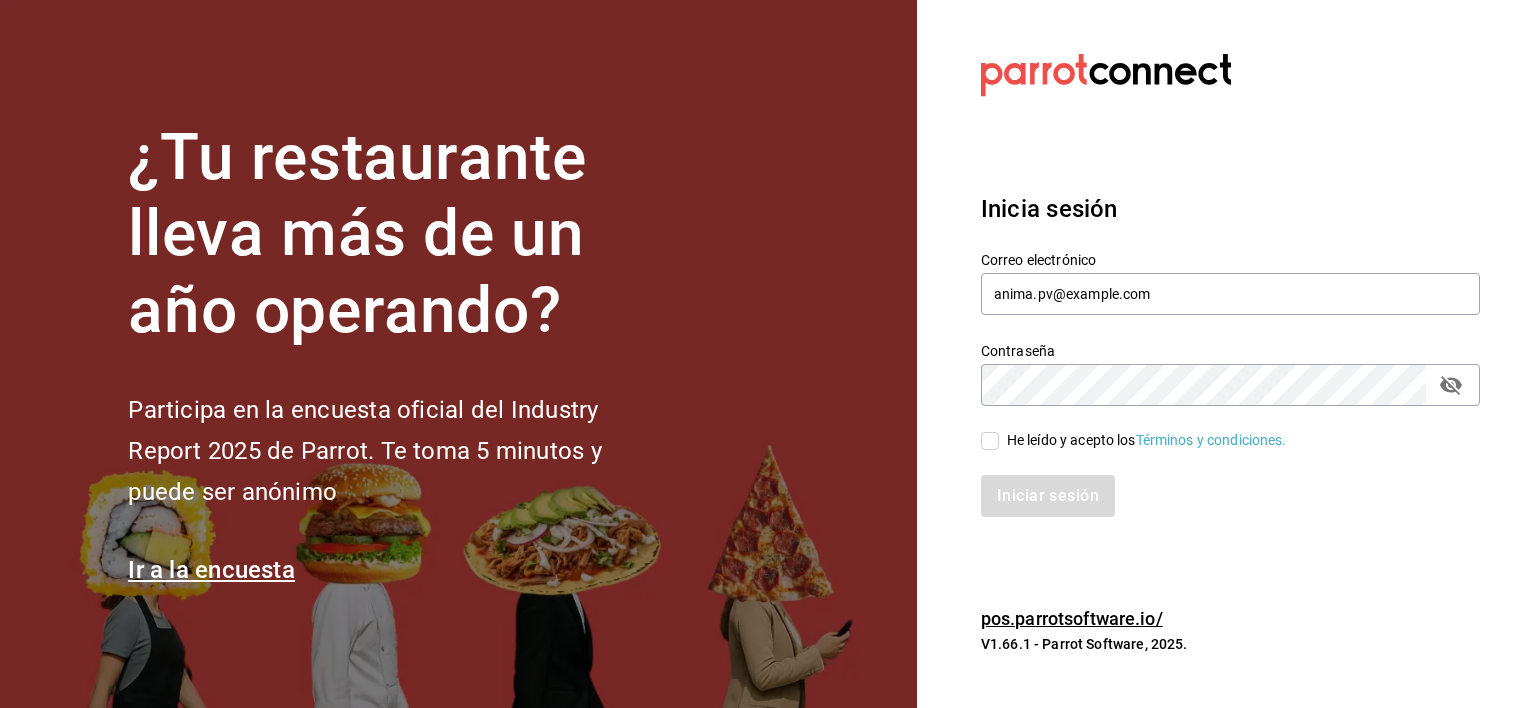 click on "He leído y acepto los  Términos y condiciones." at bounding box center (990, 441) 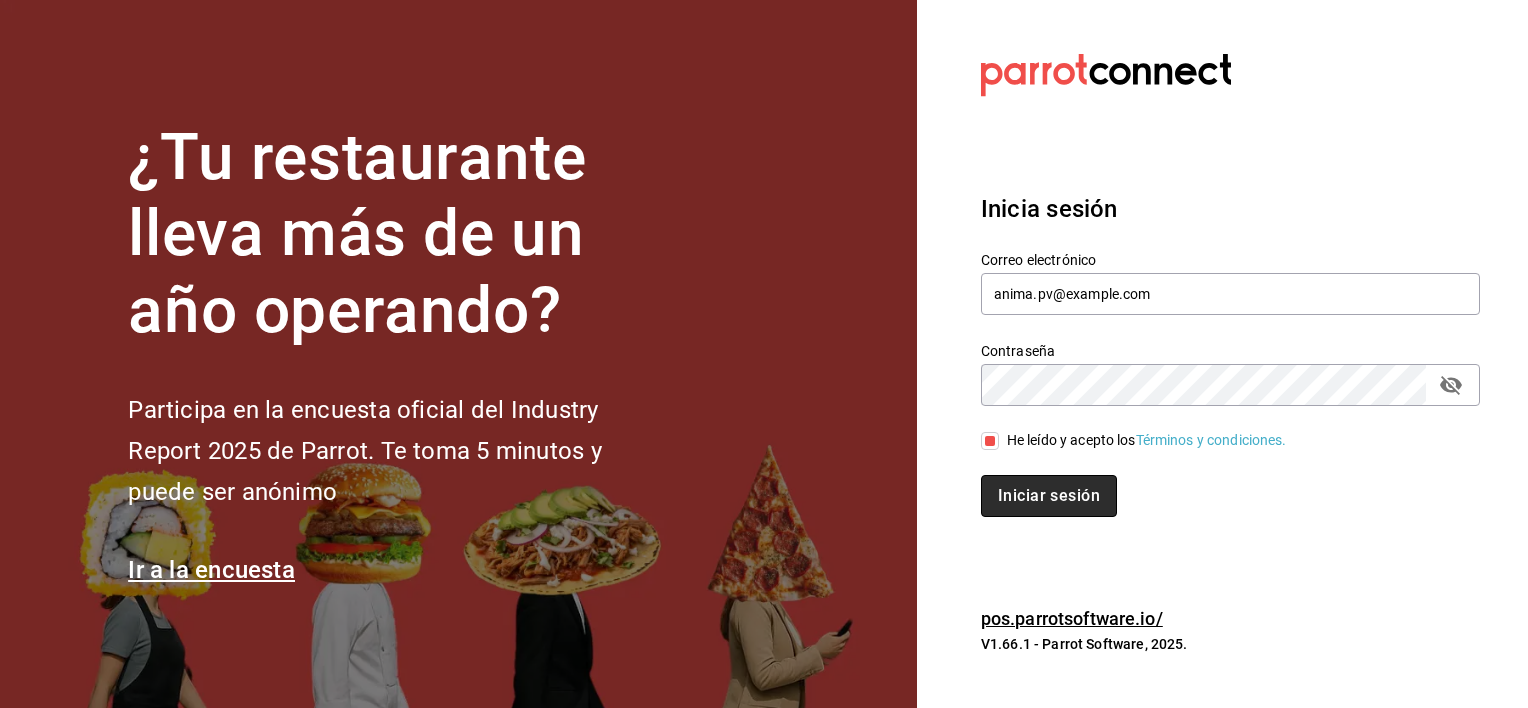 click on "Iniciar sesión" at bounding box center [1049, 496] 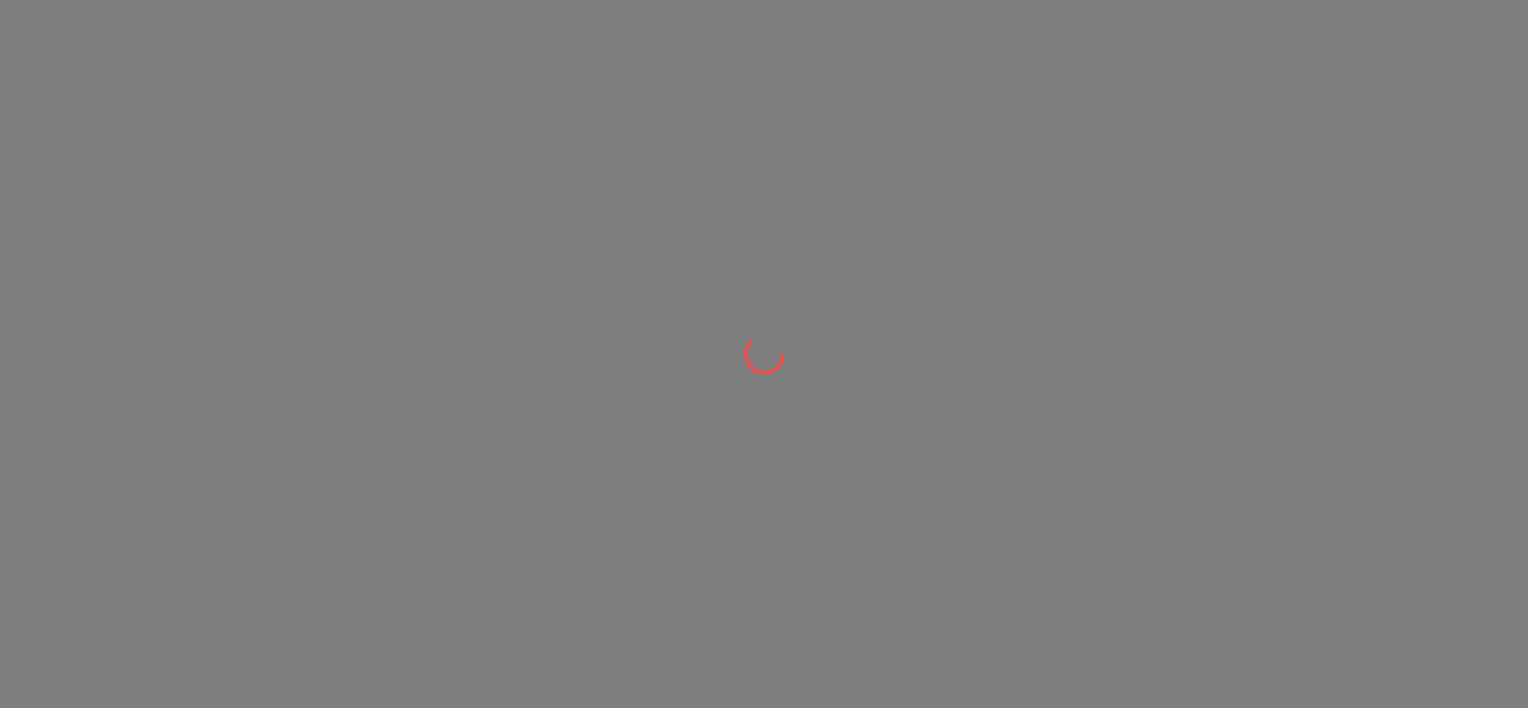 scroll, scrollTop: 0, scrollLeft: 0, axis: both 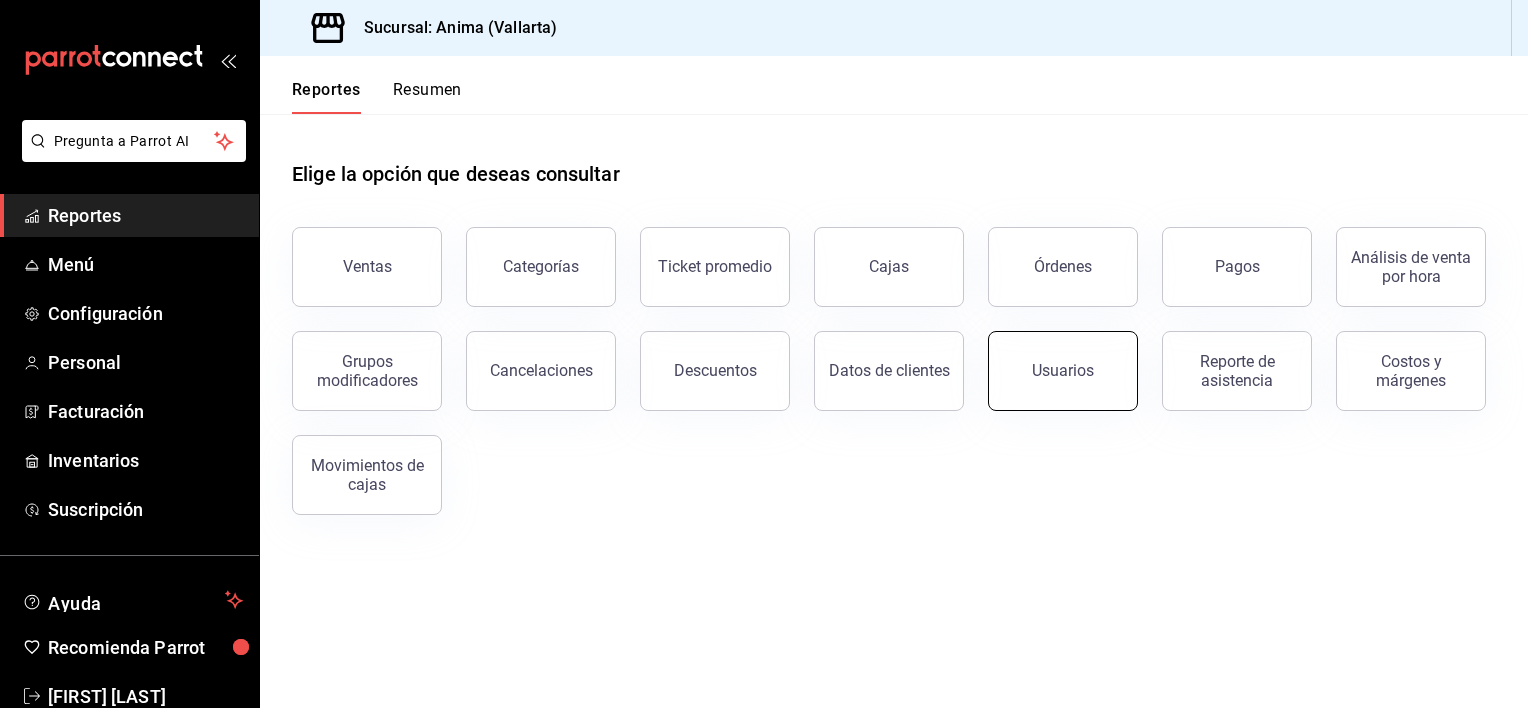 click on "Usuarios" at bounding box center [1063, 371] 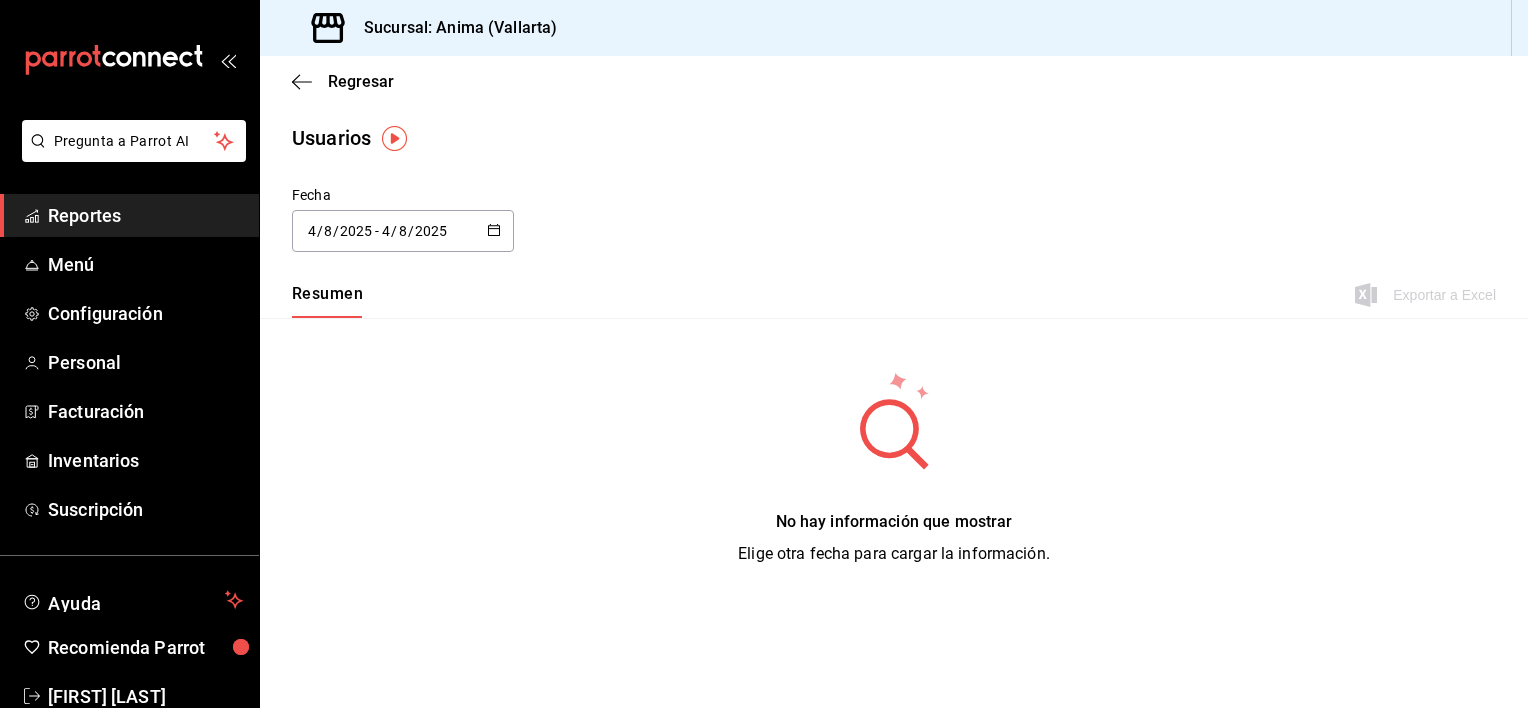 click on "2025-08-04 4 / 8 / 2025 - 2025-08-04 4 / 8 / 2025" at bounding box center (403, 231) 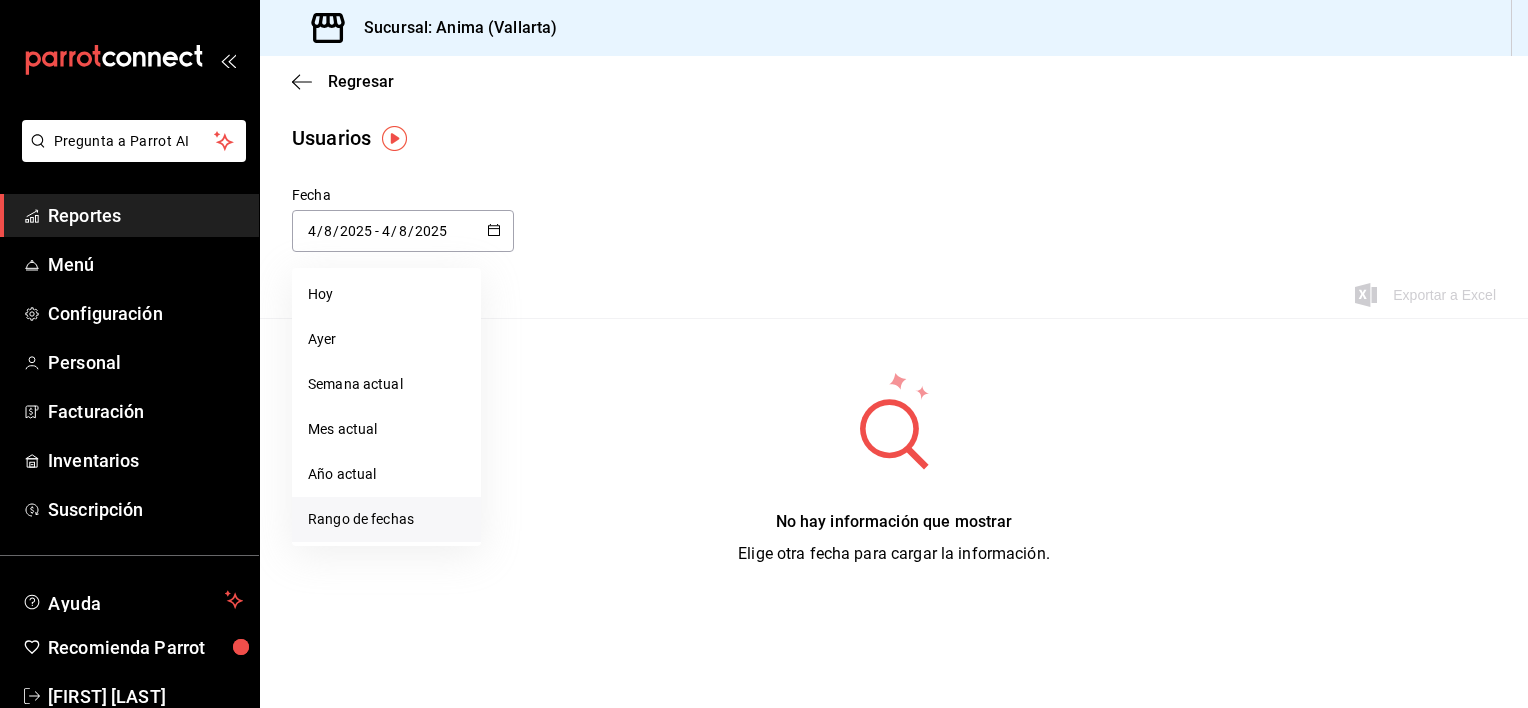 click on "Rango de fechas" at bounding box center (386, 519) 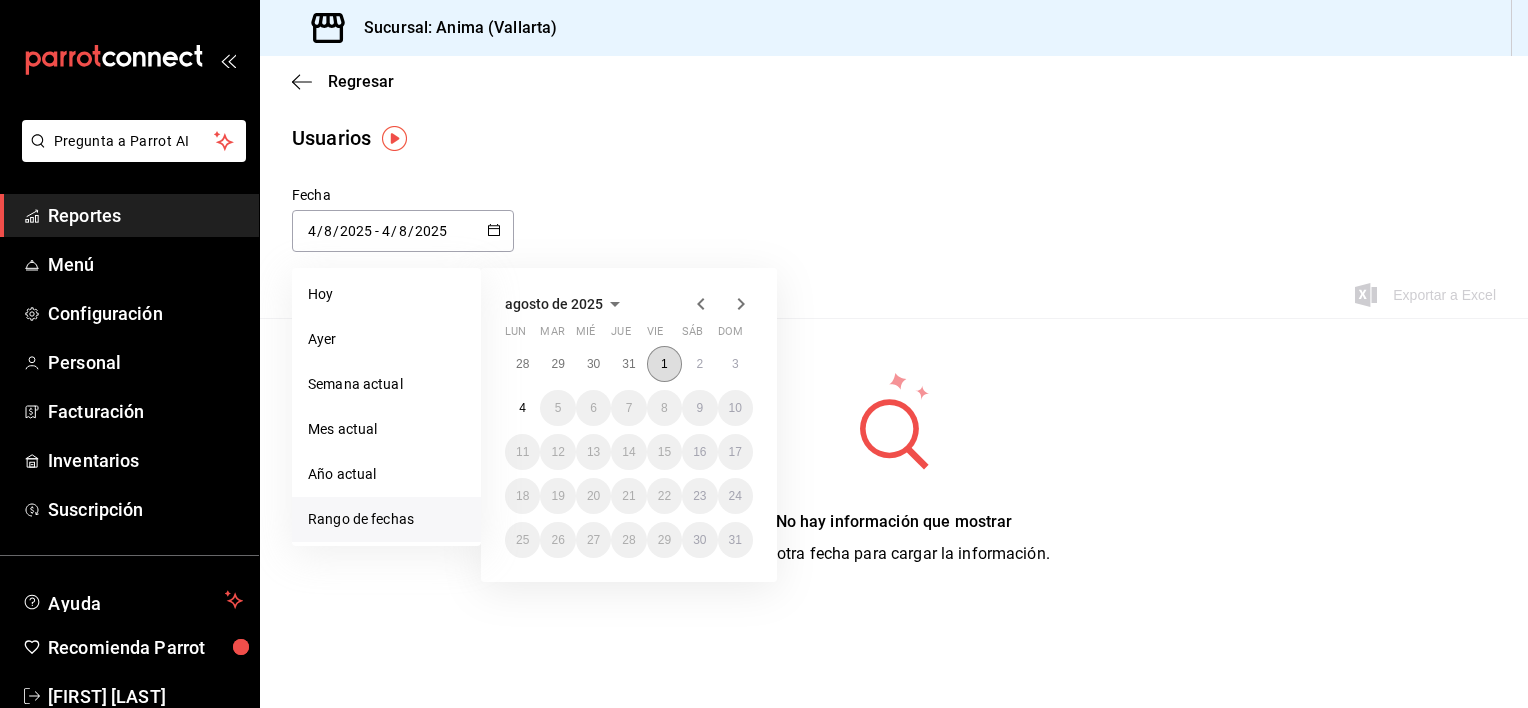 click on "1" at bounding box center [664, 364] 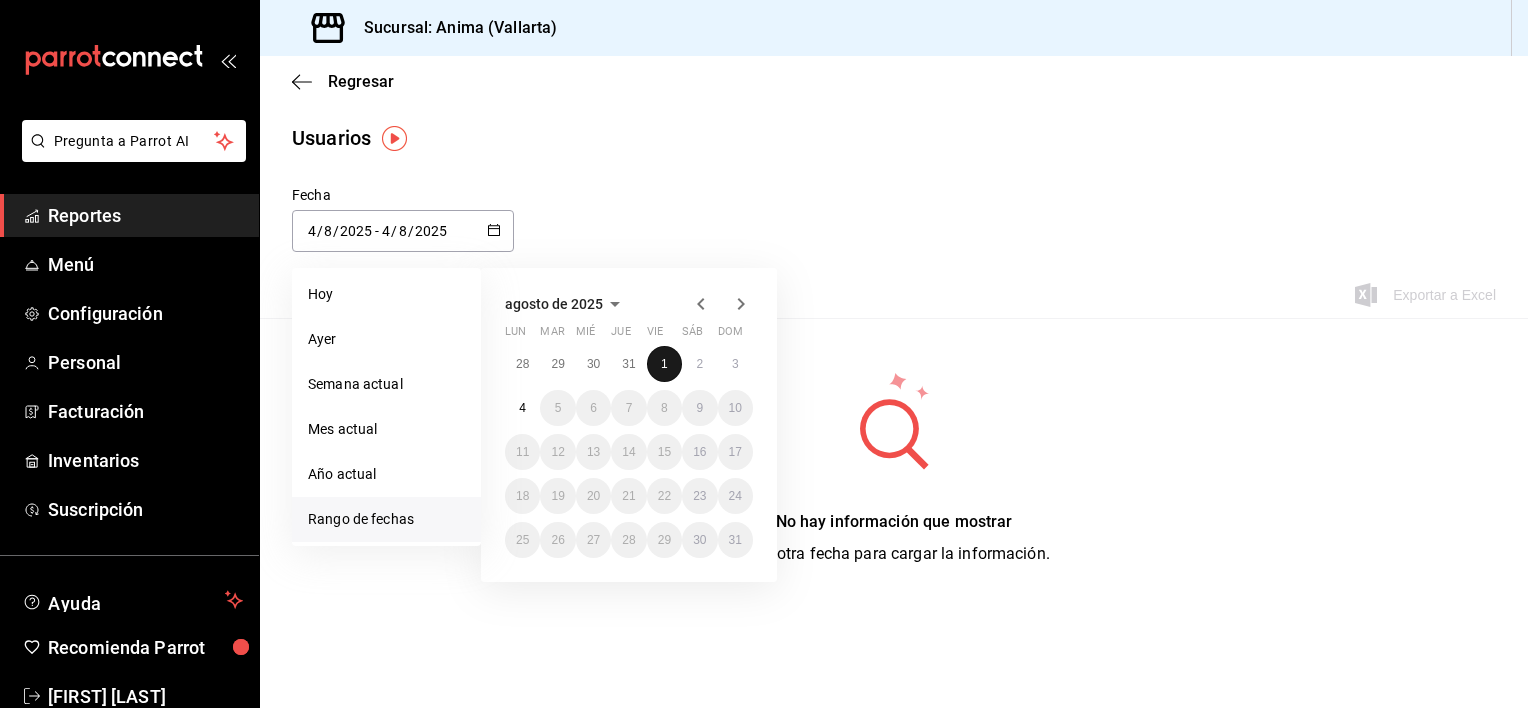 click on "1" at bounding box center (664, 364) 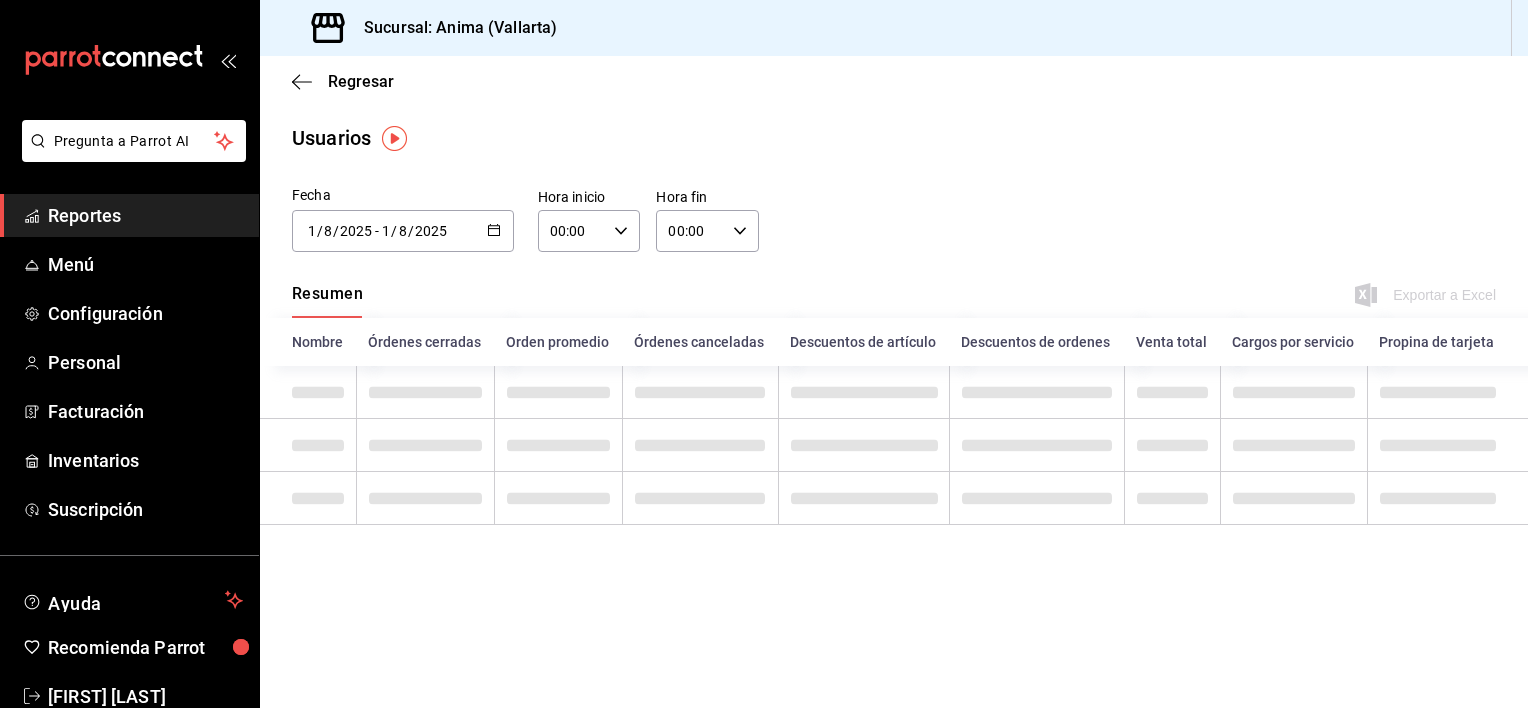 click 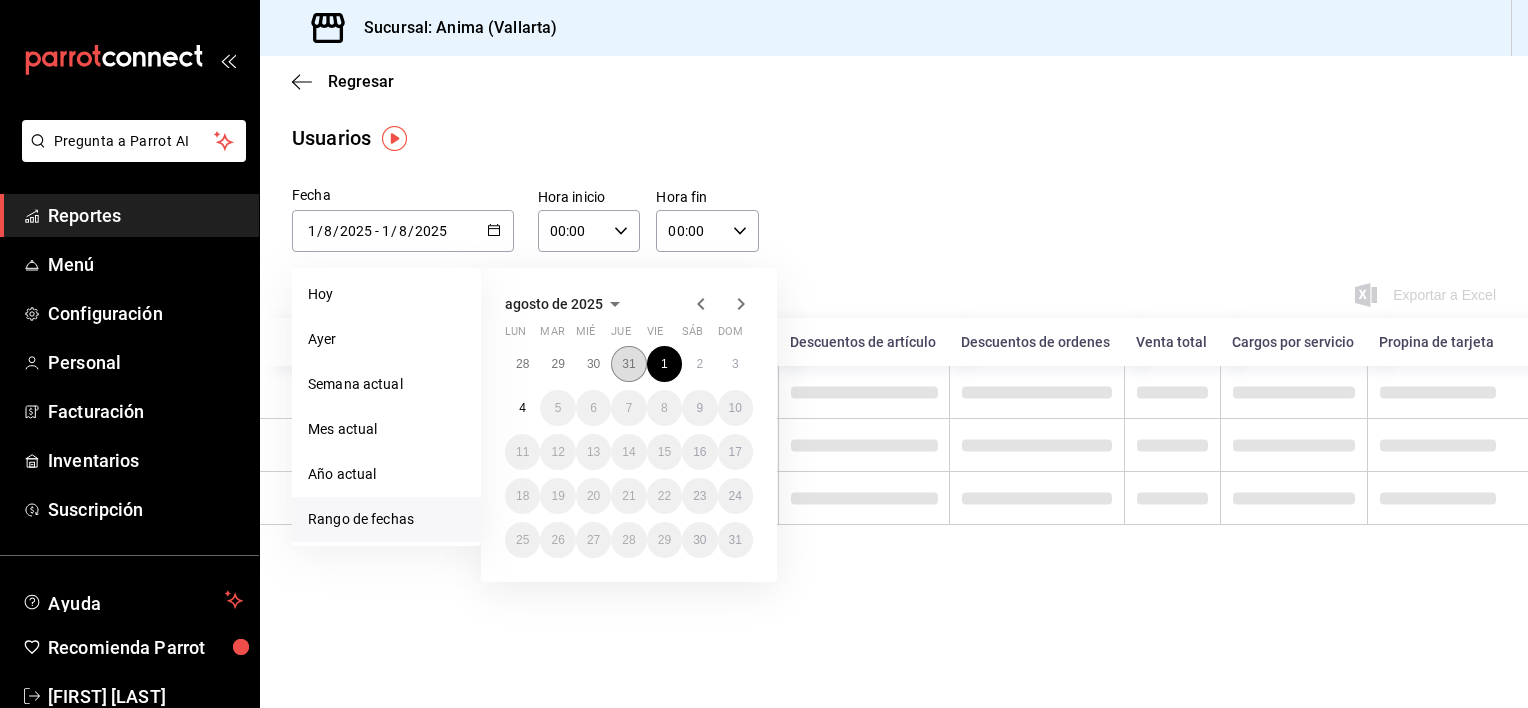 click on "31" at bounding box center (628, 364) 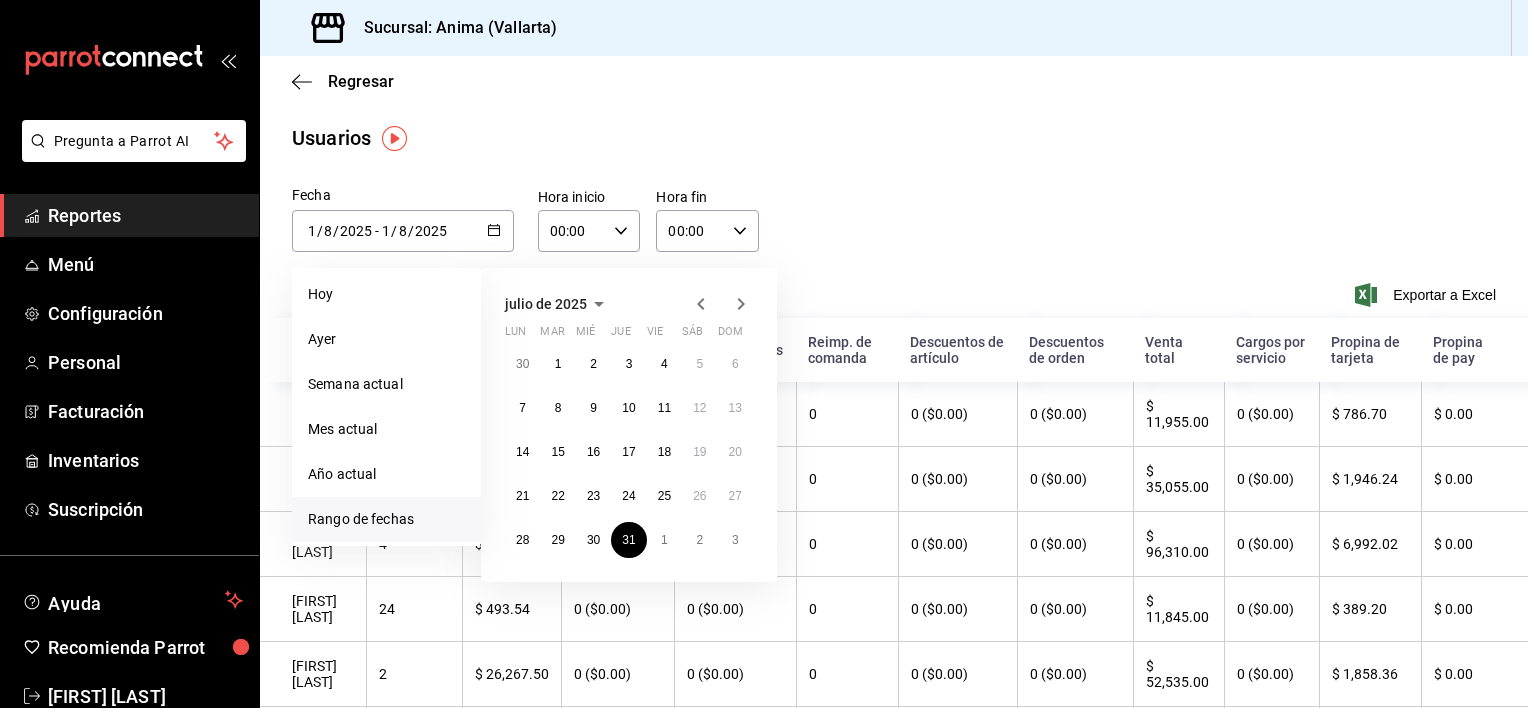 click 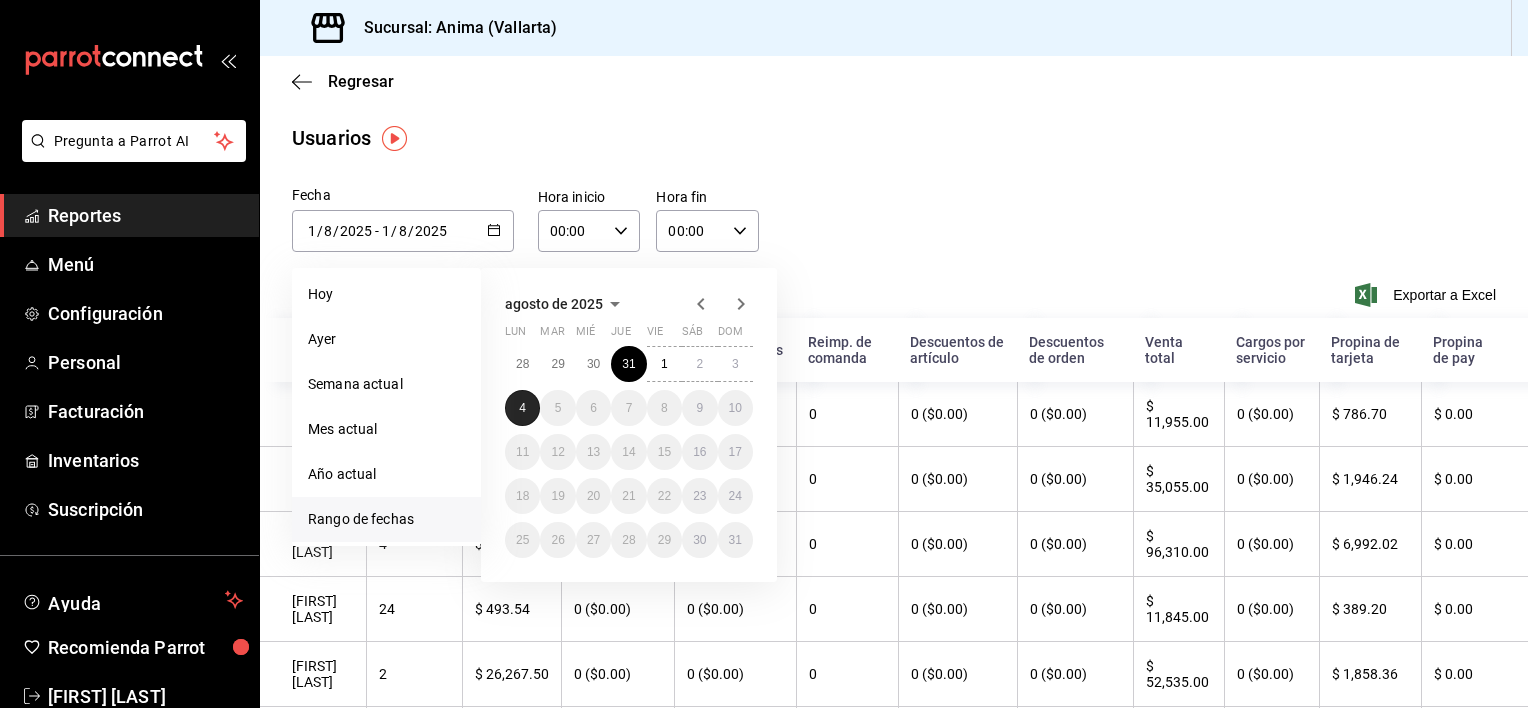 click on "4" at bounding box center (522, 408) 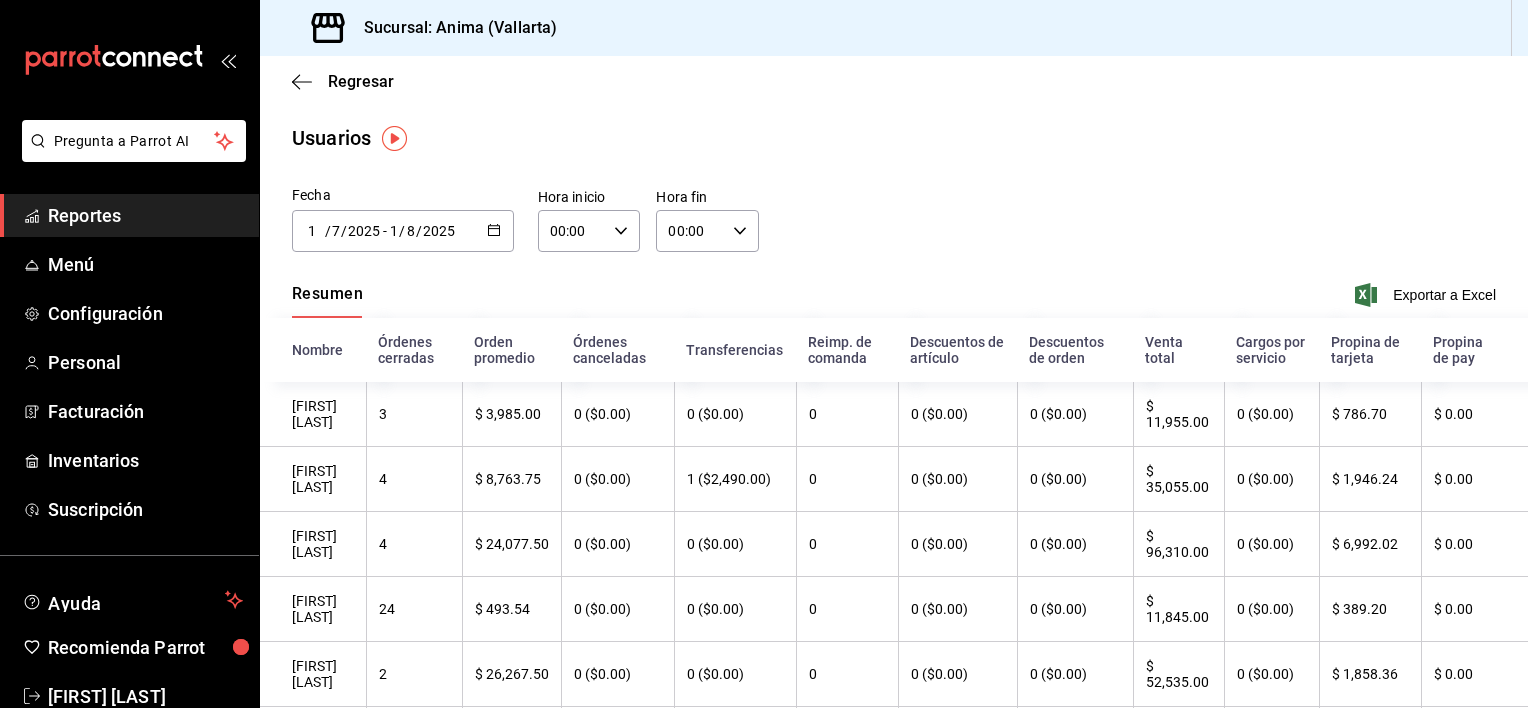 type on "2025-07-31" 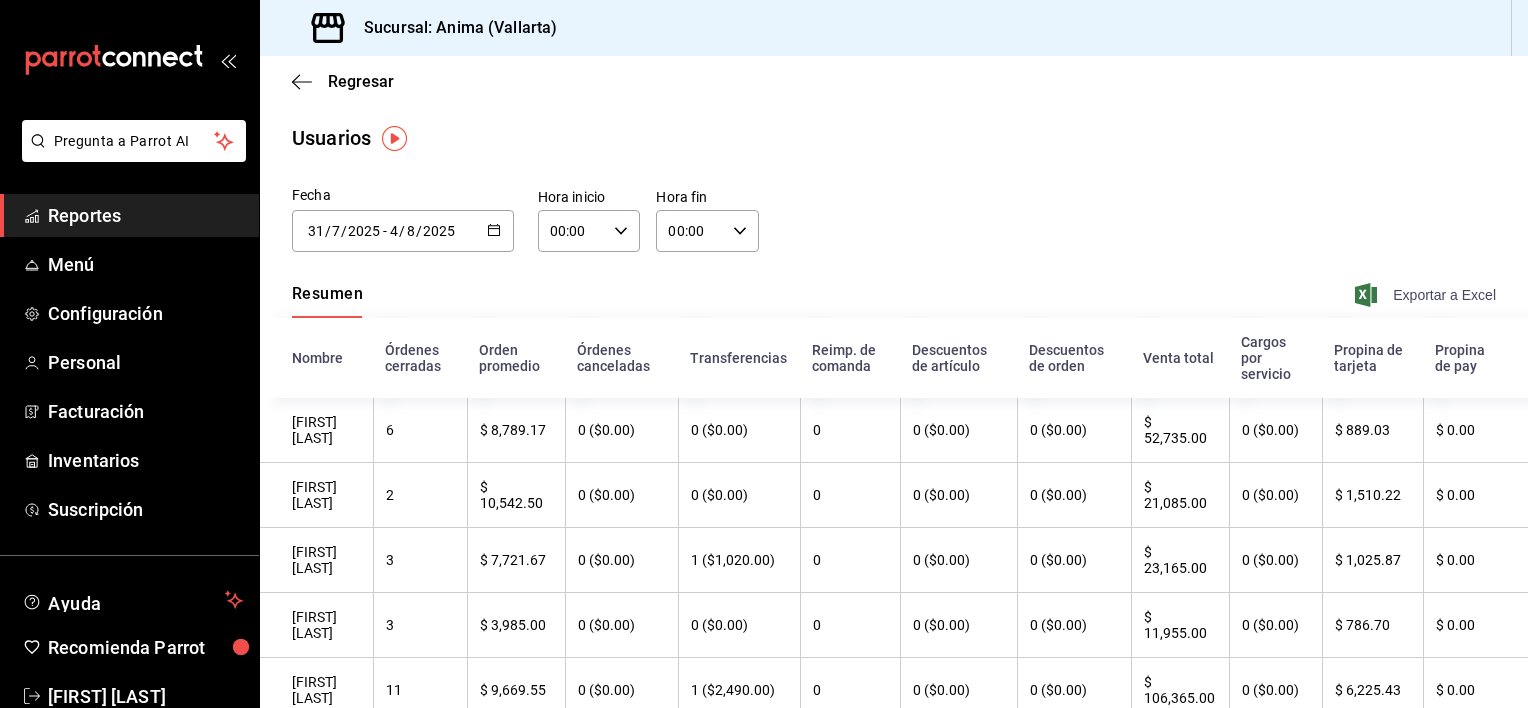 click on "Exportar a Excel" at bounding box center (1427, 295) 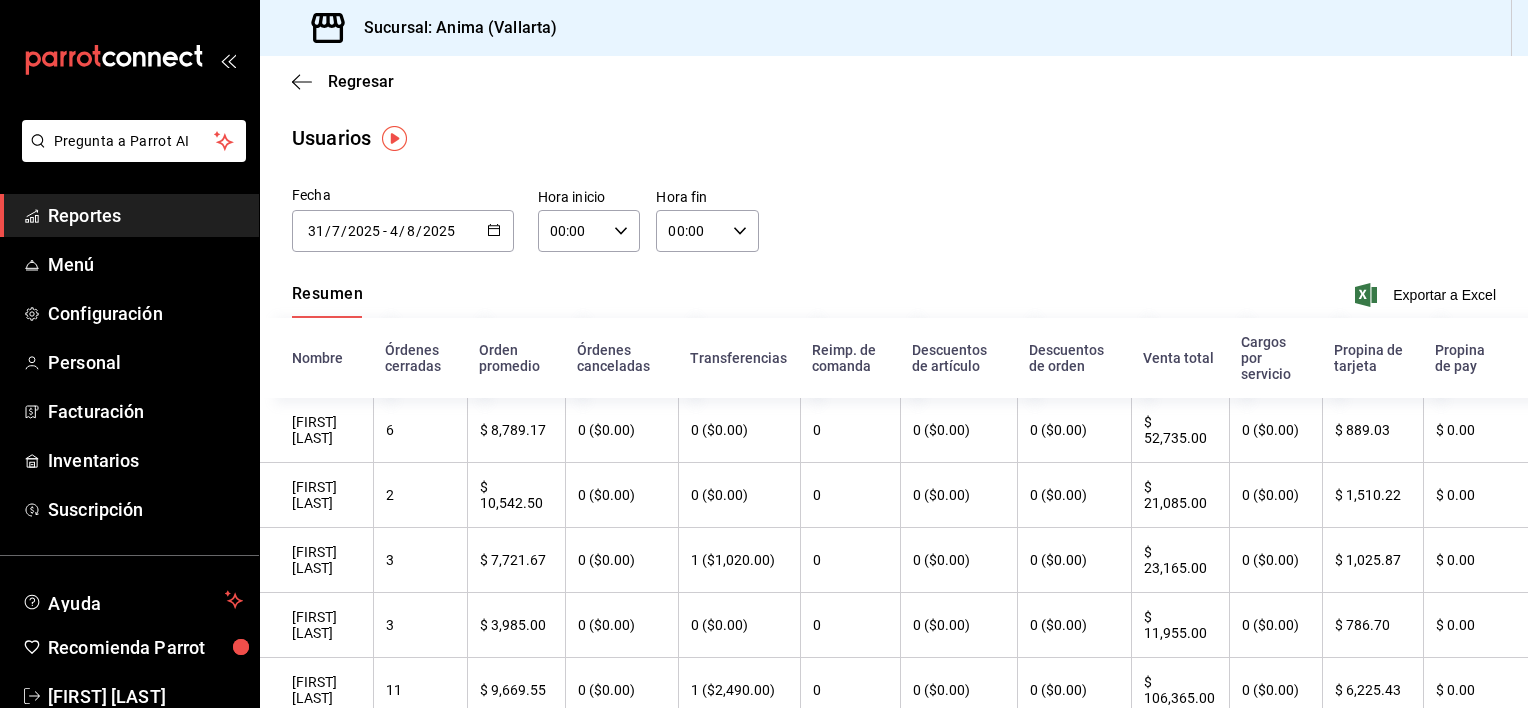click on "Fecha [DATE] [DATE] - [DATE] [DATE] [MONTH] [YEAR] [DAY] [DAY] [DAY] [DAY] [DAY] [DAY] [DAY] [DAY] [DAY] [DAY] [DAY] [DAY] [DAY] [DAY] [DAY] [DAY] [DAY] [DAY] [DAY] [DAY] [DAY] [DAY] [DAY] [DAY] [DAY] [DAY] [DAY] [DAY] [DAY] [DAY] [DAY] [DAY] [DAY] [DAY] Hora inicio [TIME] Hora inicio Hora fin [TIME] Hora fin" at bounding box center [894, 230] 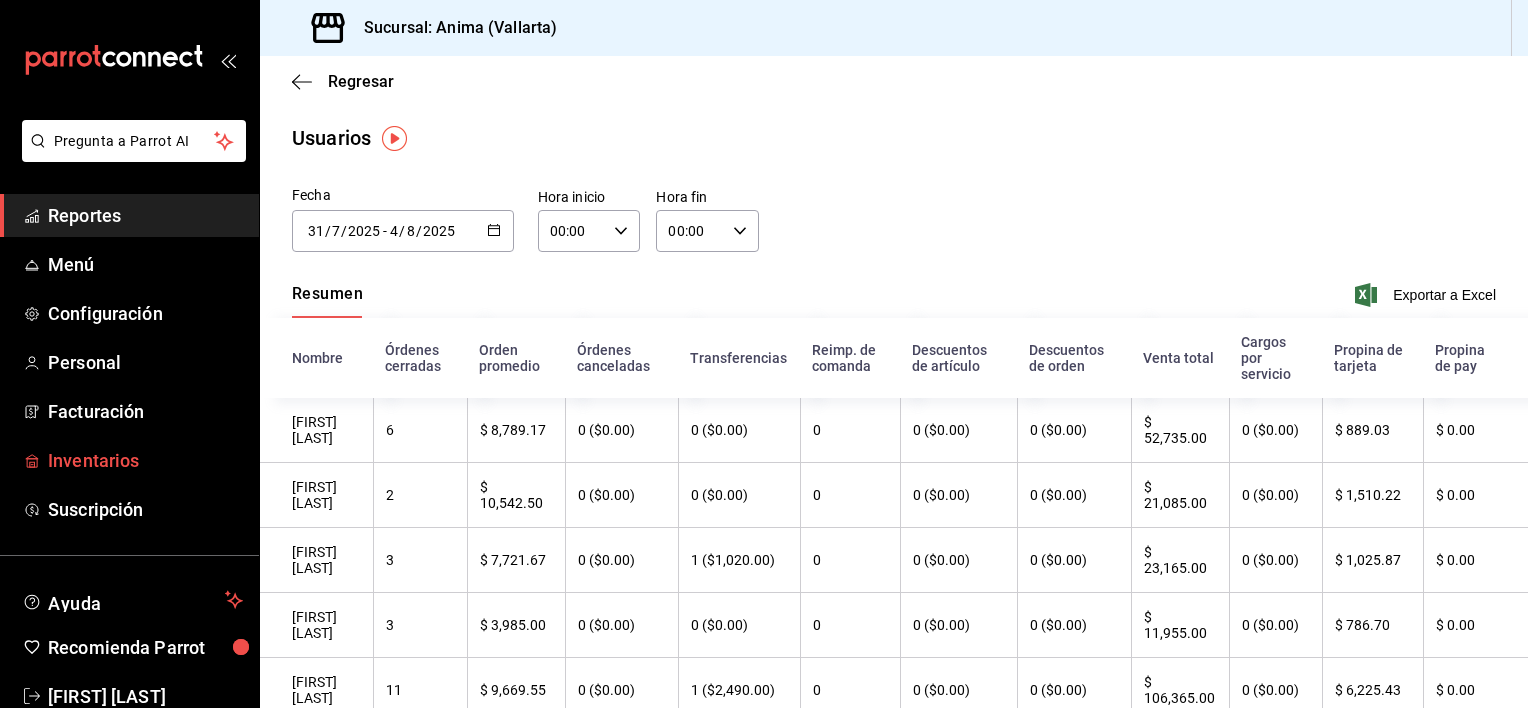 click on "Inventarios" at bounding box center (129, 460) 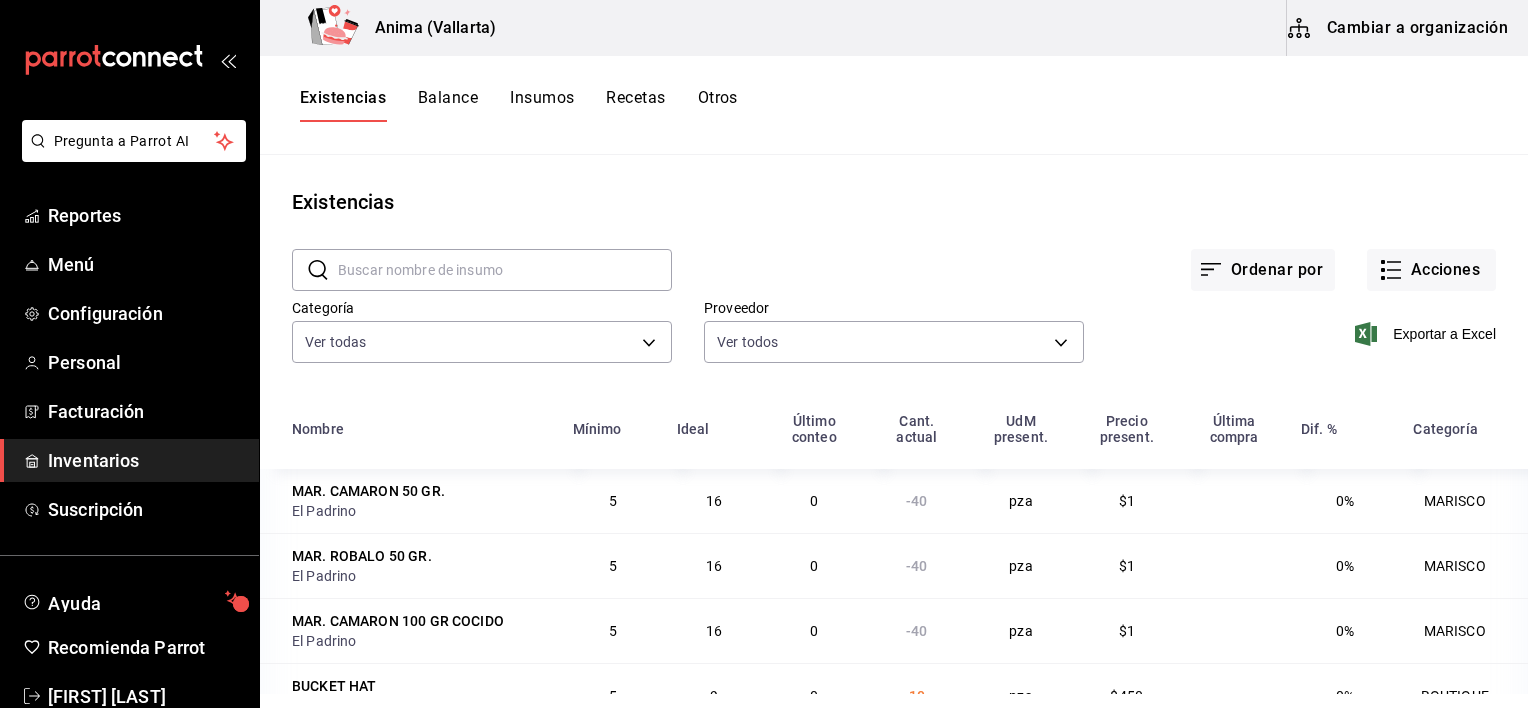 scroll, scrollTop: 46, scrollLeft: 0, axis: vertical 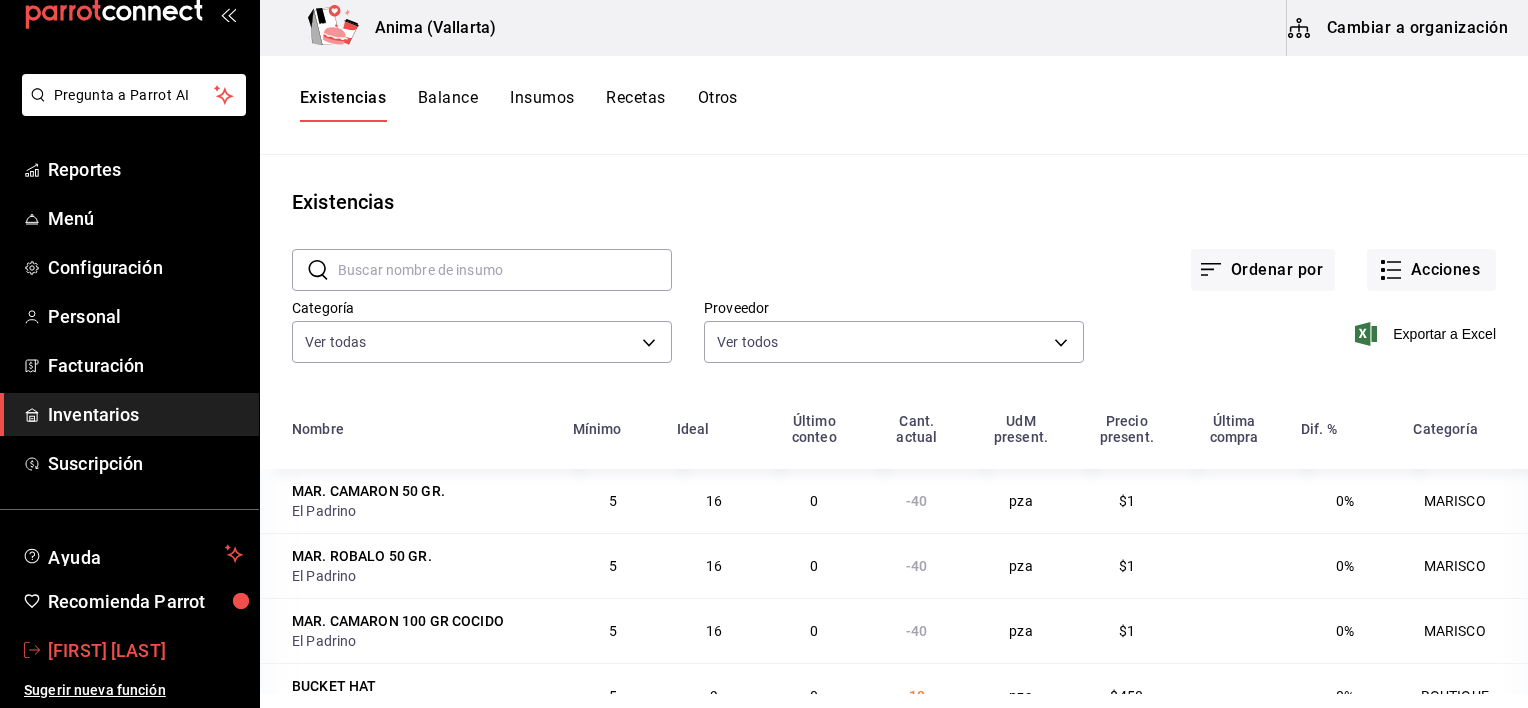 click on "[FIRST] [LAST]" at bounding box center (145, 650) 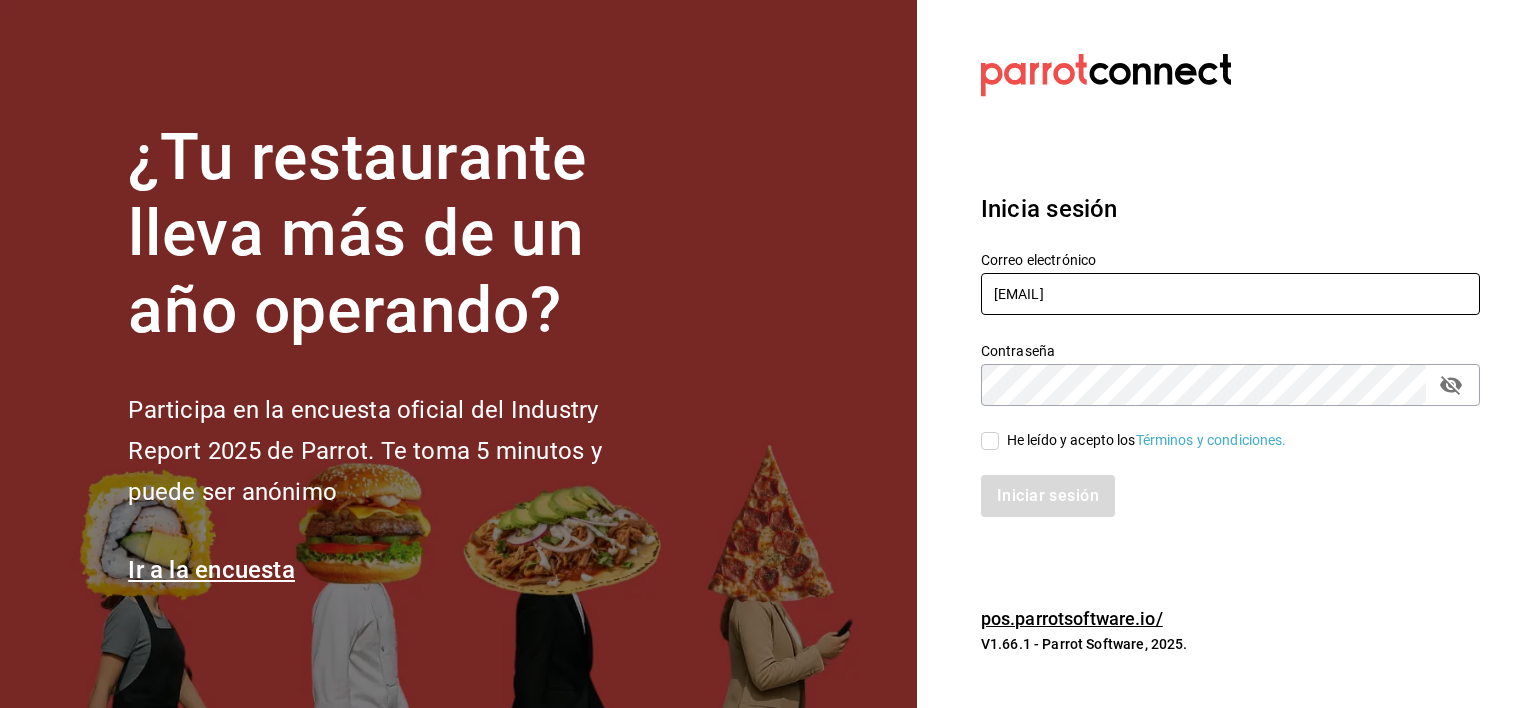 click on "[EMAIL]" at bounding box center [1230, 294] 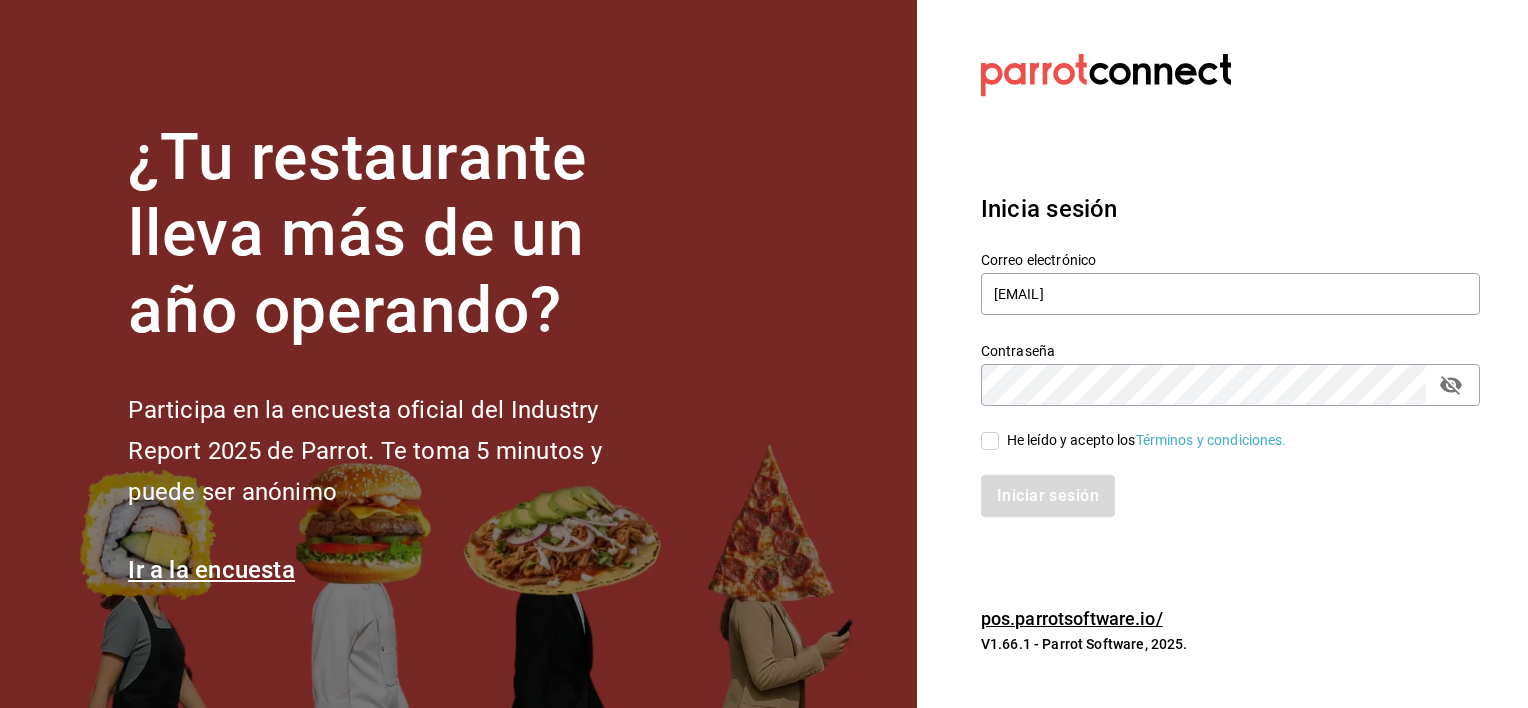 drag, startPoint x: 988, startPoint y: 446, endPoint x: 1012, endPoint y: 489, distance: 49.24429 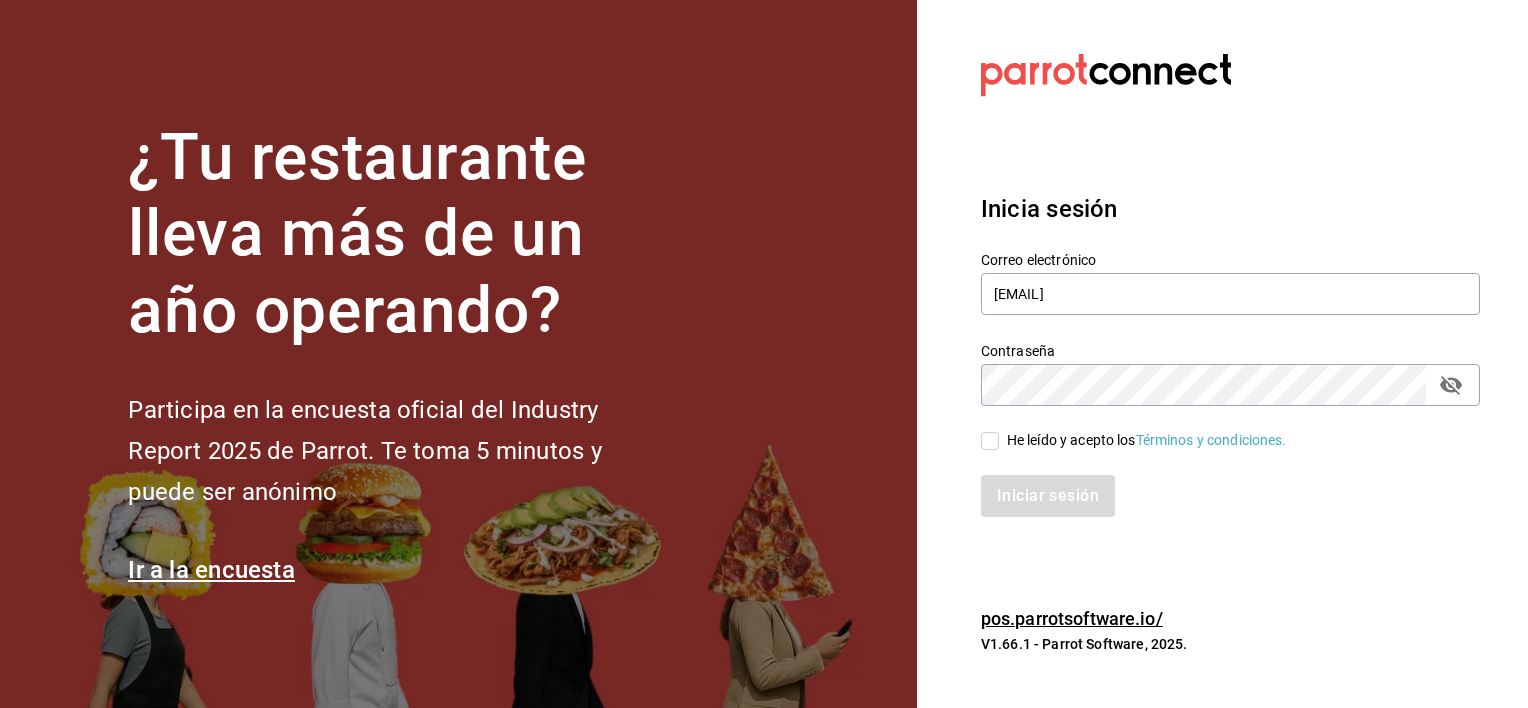 checkbox on "true" 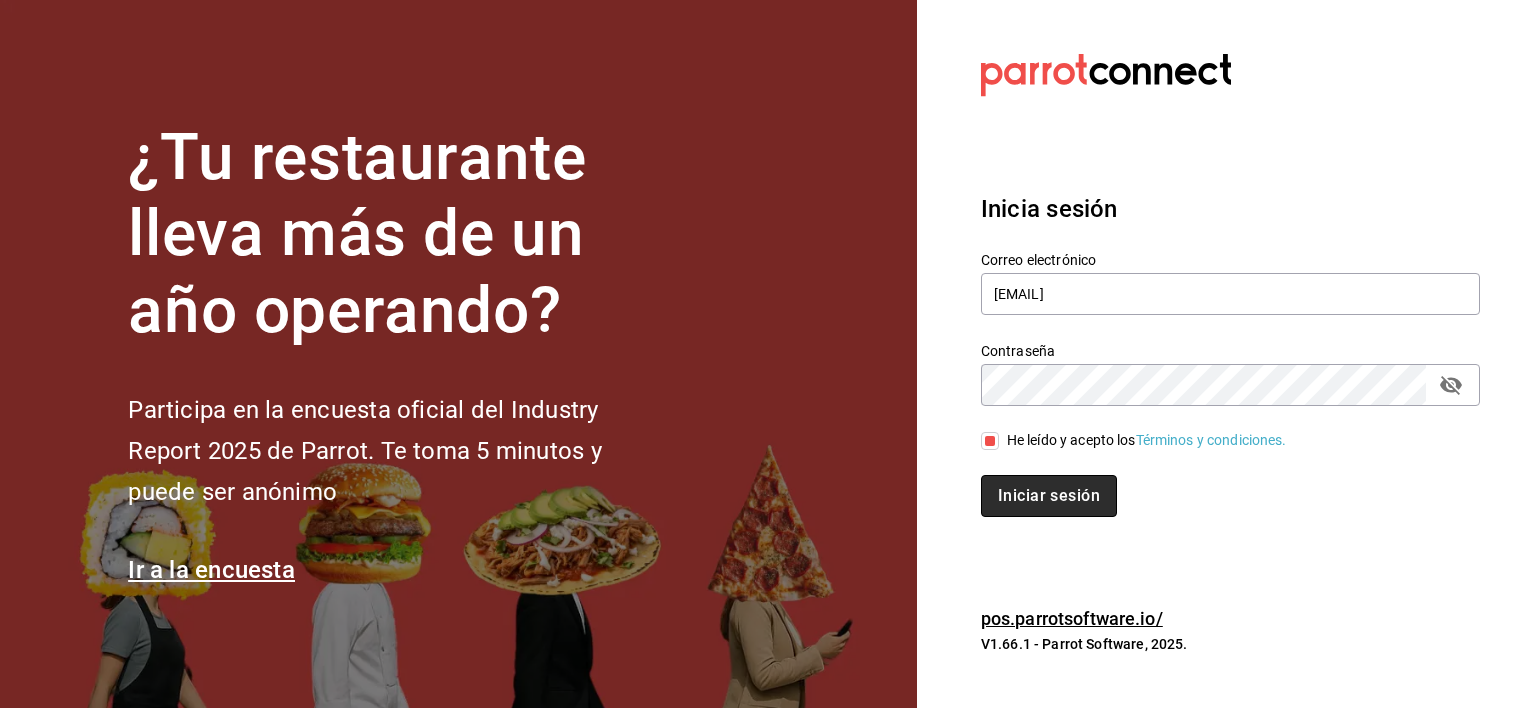 click on "Iniciar sesión" at bounding box center [1049, 496] 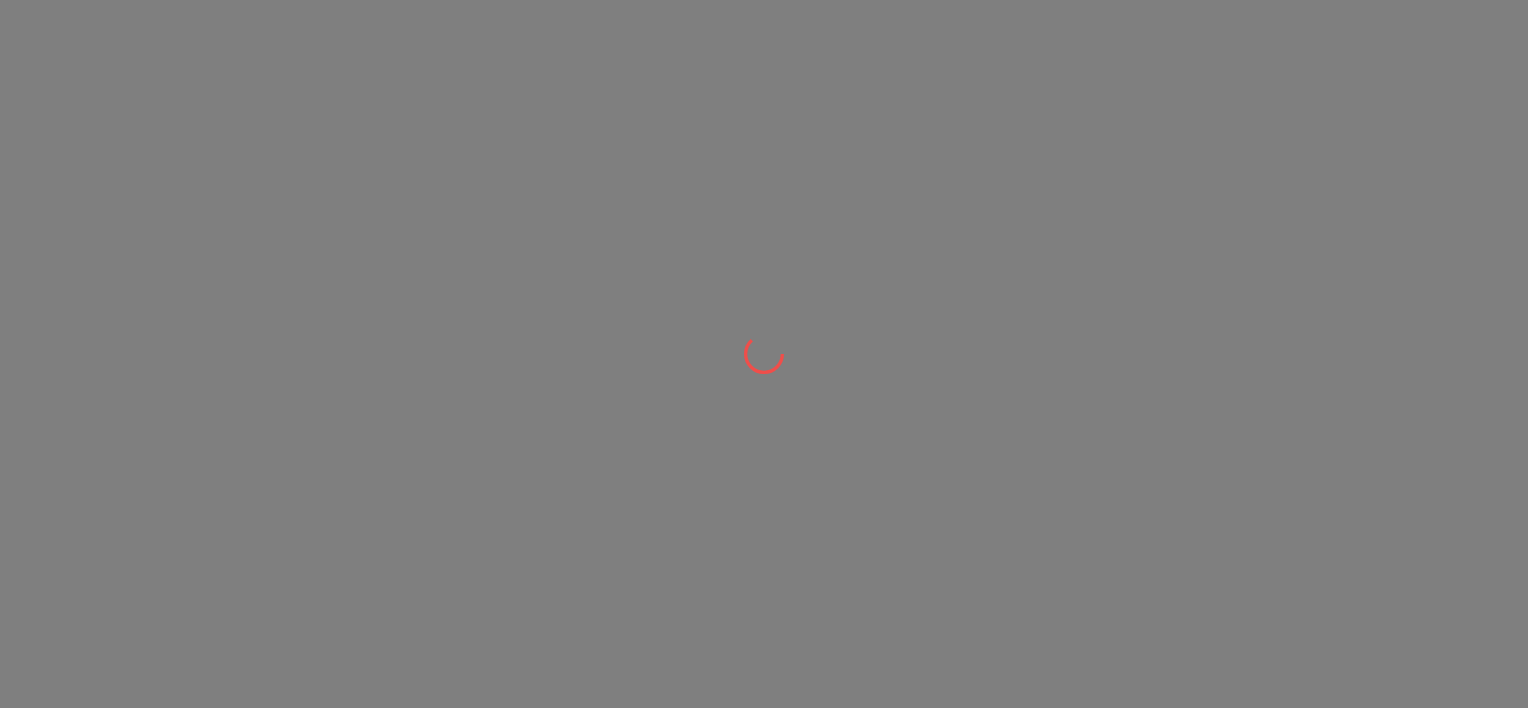 scroll, scrollTop: 0, scrollLeft: 0, axis: both 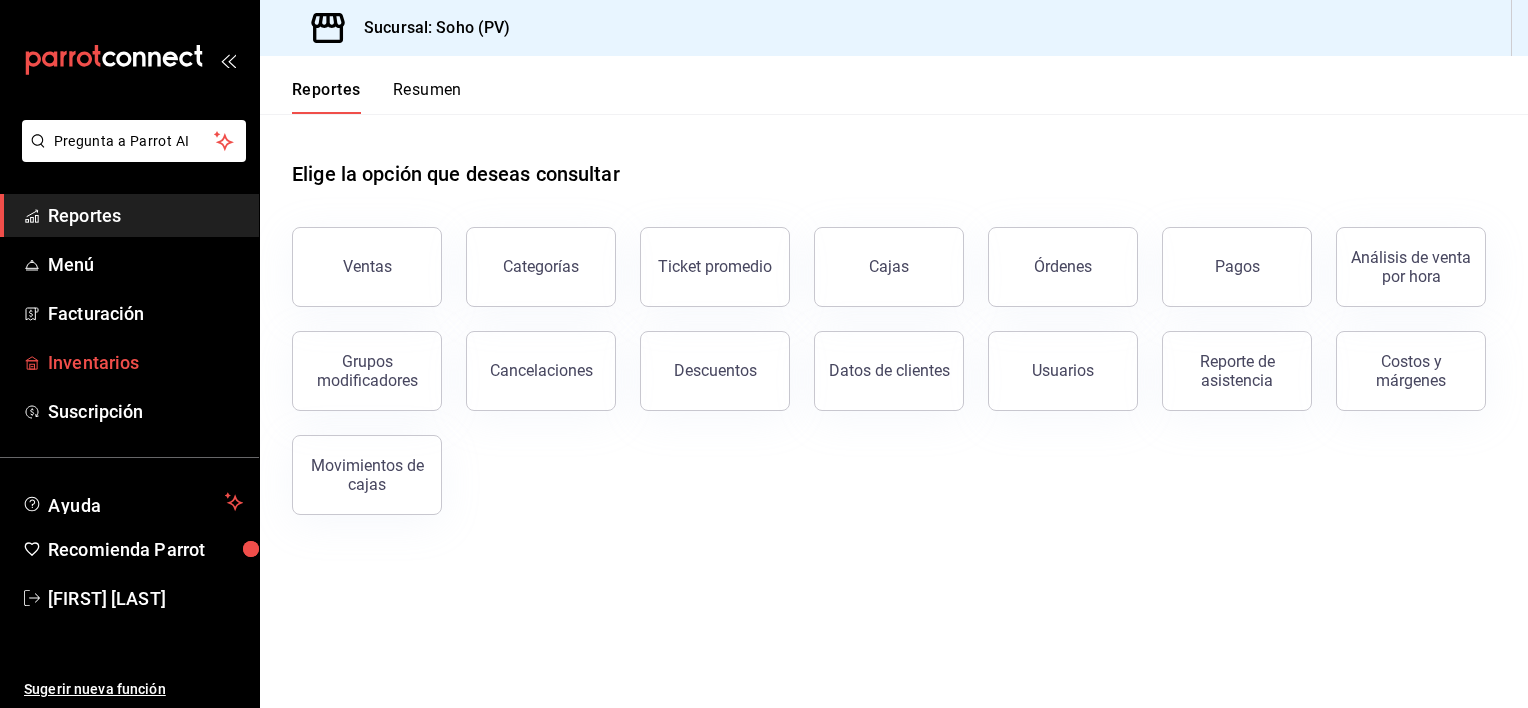 click on "Inventarios" at bounding box center (145, 362) 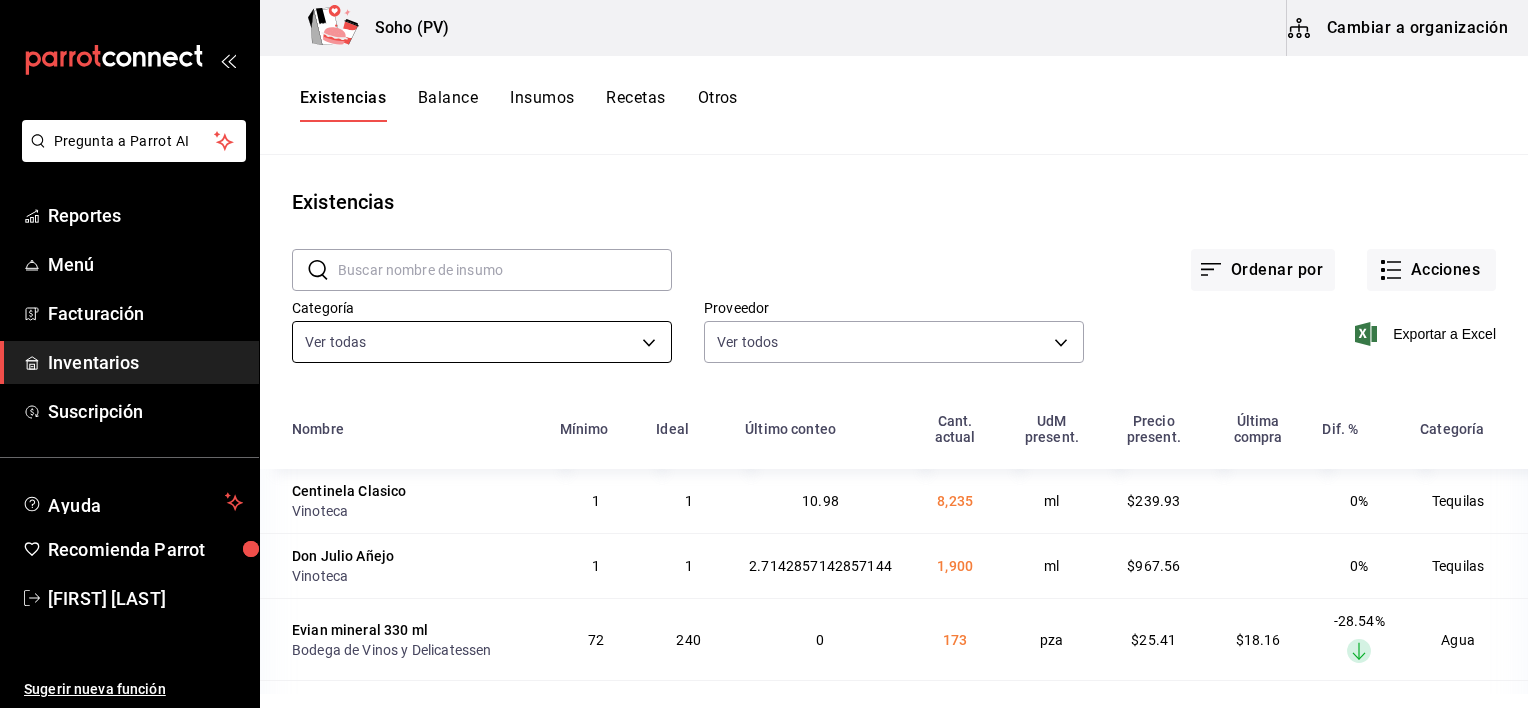 click on "Pregunta a Parrot AI Reportes   Menú   Facturación   Inventarios   Suscripción   Ayuda Recomienda Parrot   [FIRST] [LAST]   Sugerir nueva función   Soho (PV) Cambiar a organización Existencias Balance Insumos Recetas Otros Existencias ​ ​ Ordenar por Acciones Categoría Ver todas [UUID],[UUID],[UUID],[UUID],[UUID],[UUID],[UUID],[UUID],[UUID],[UUID],[UUID],[UUID],[UUID],[UUID],[UUID],[UUID],[UUID],[UUID],[UUID],[UUID] Proveedor Nombre 1" at bounding box center (764, 347) 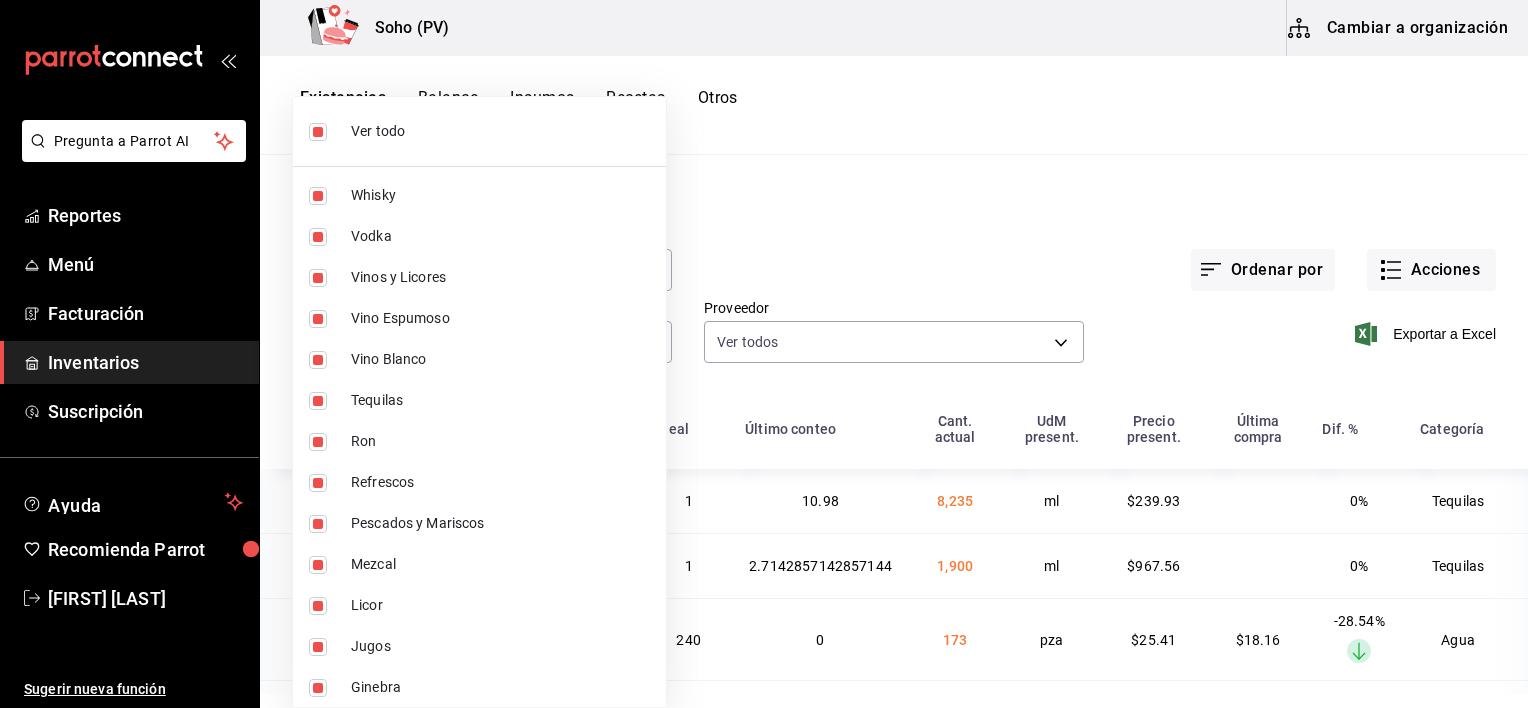 click on "Ver todo" at bounding box center (479, 131) 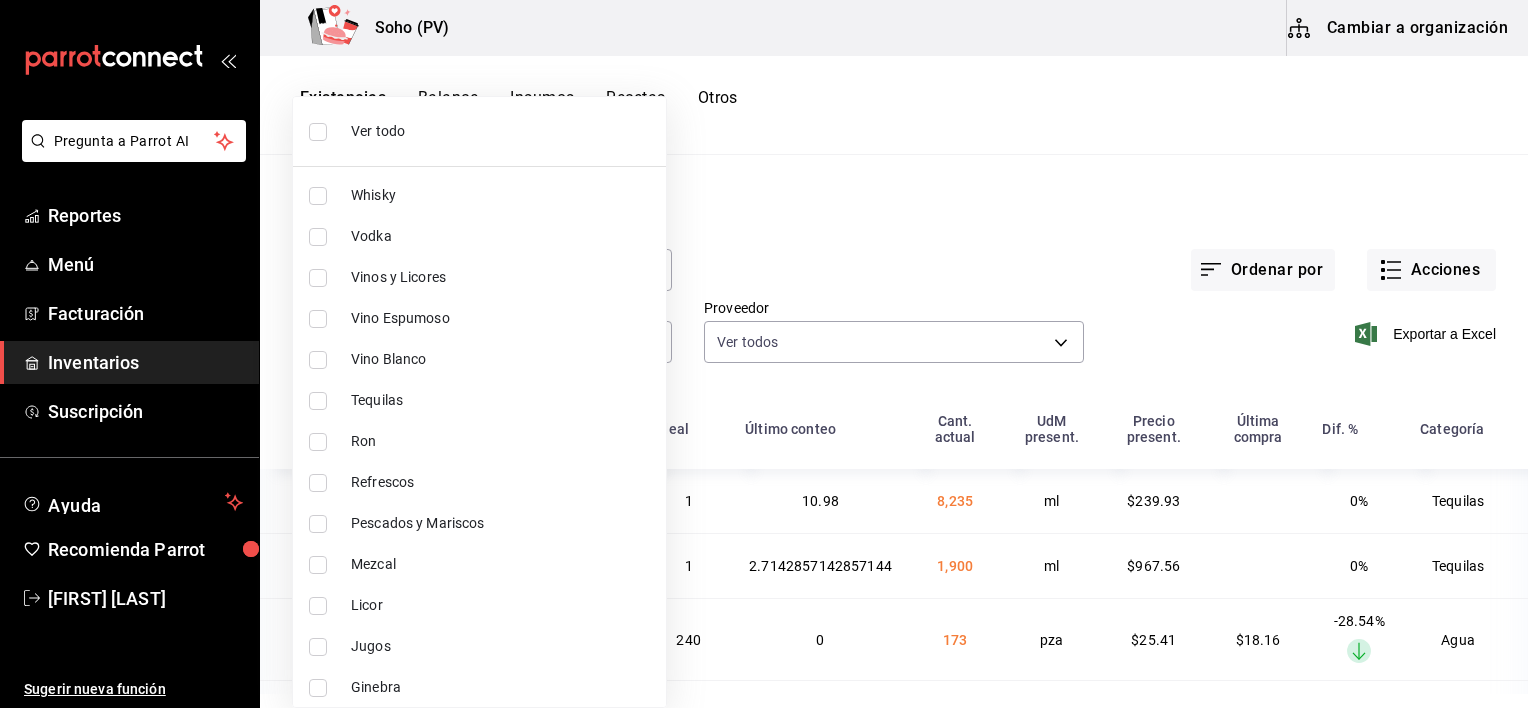 click on "Pescados y Mariscos" at bounding box center (500, 523) 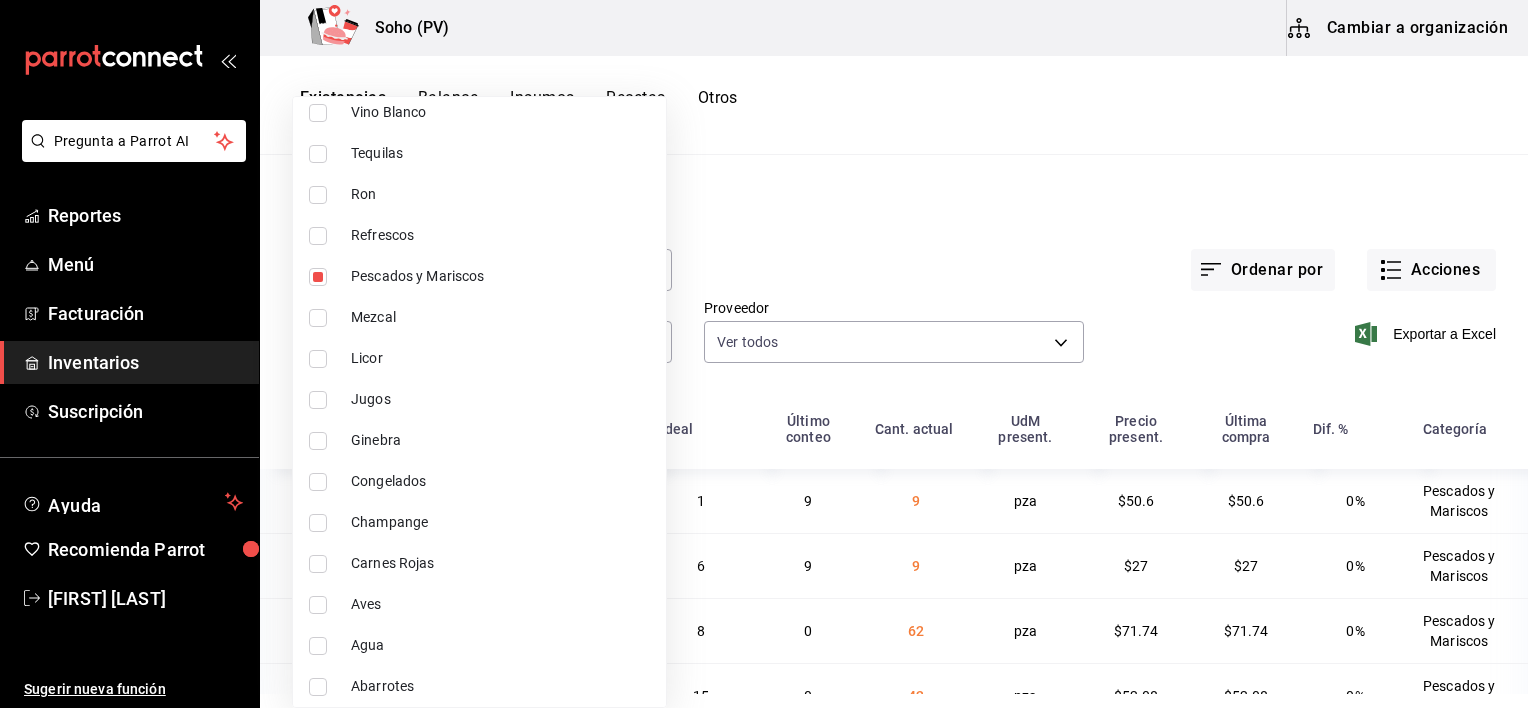 scroll, scrollTop: 254, scrollLeft: 0, axis: vertical 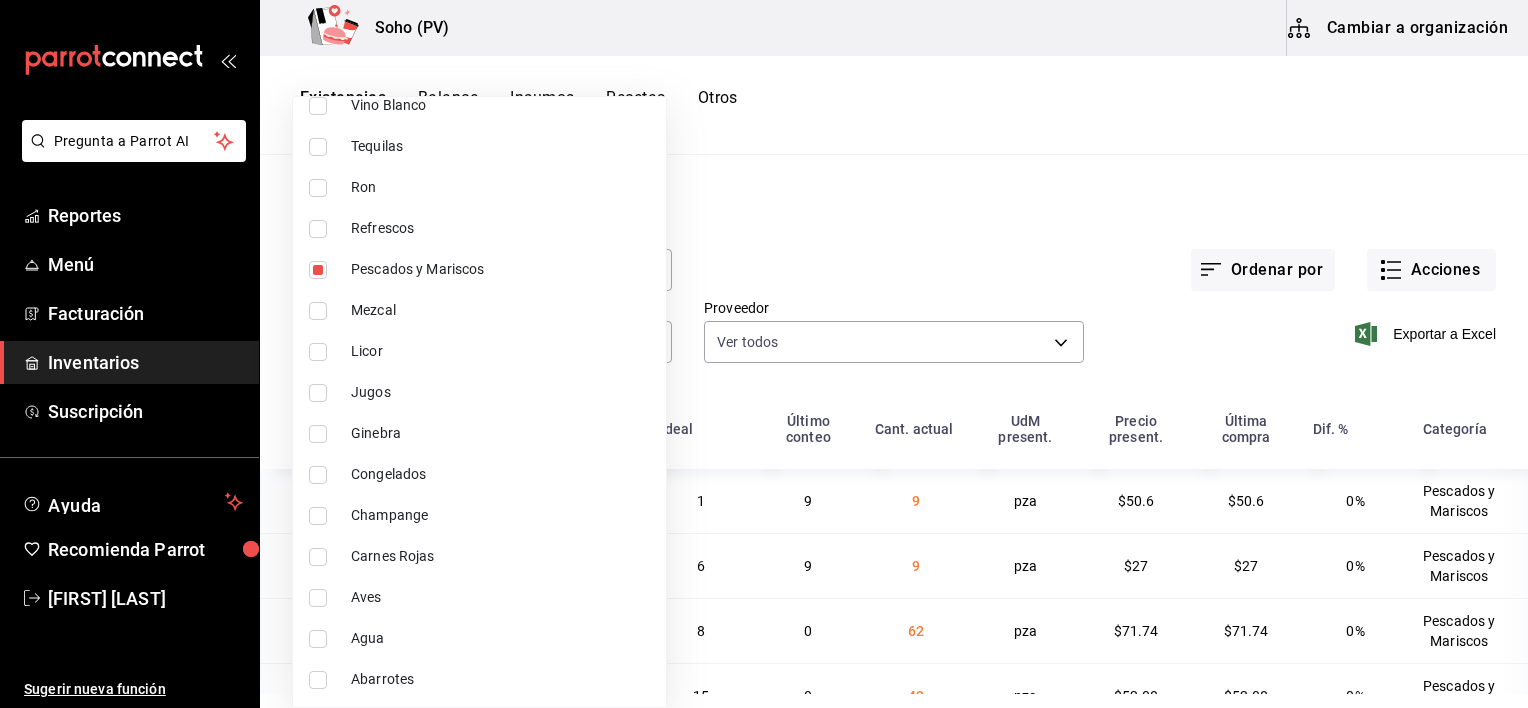 click on "Congelados" at bounding box center [500, 474] 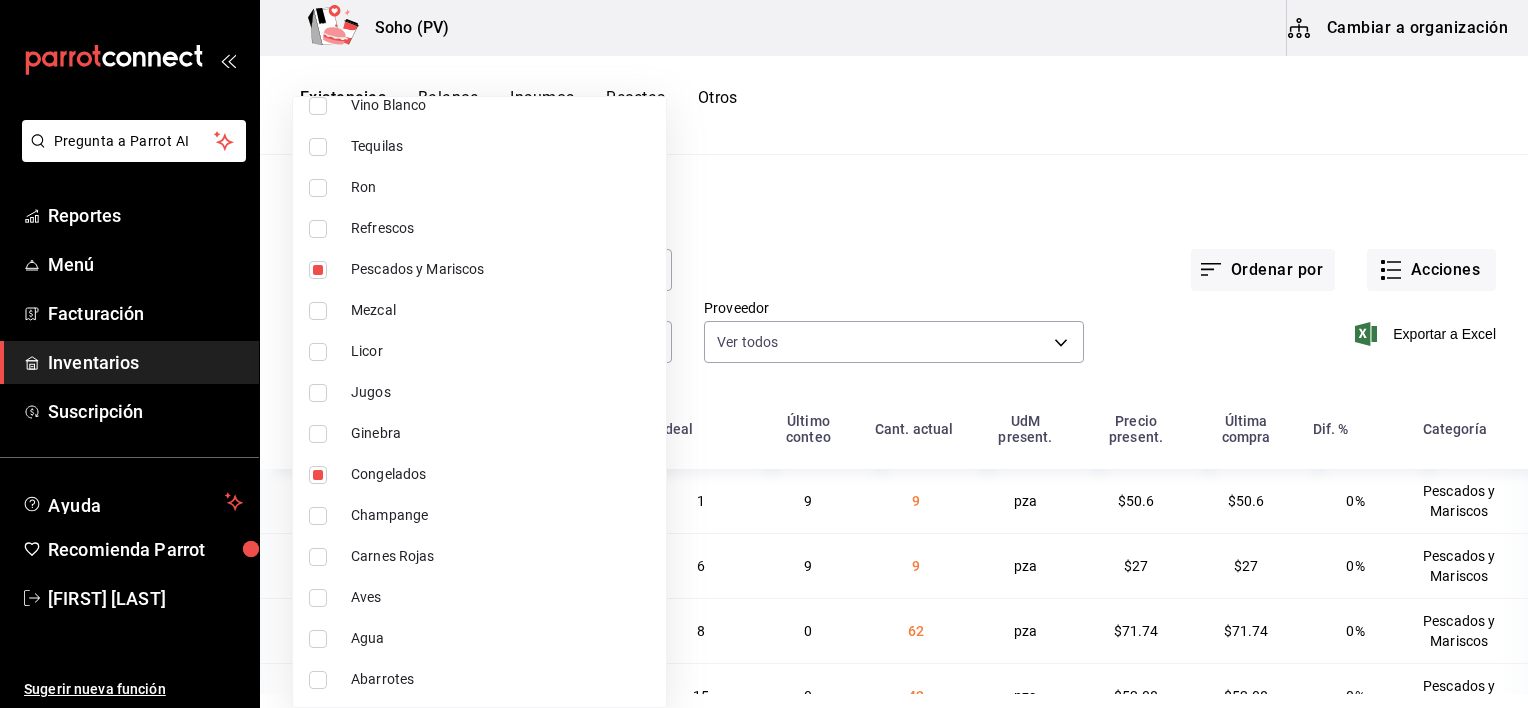 type on "d504ab49-17ad-4072-9b31-7e53b55b8890,493ff6d8-58df-449b-8bb9-456ec6f85400" 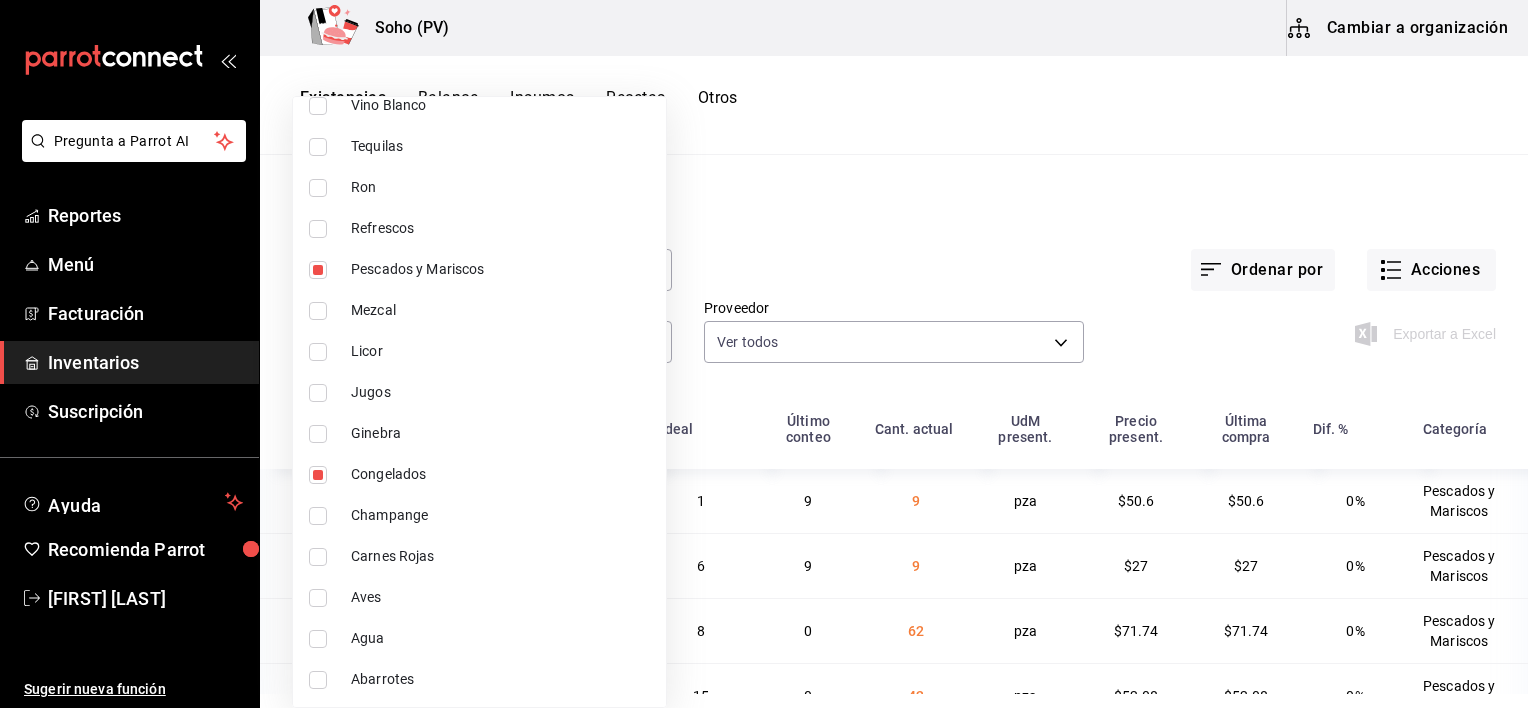 click on "Carnes Rojas" at bounding box center (500, 556) 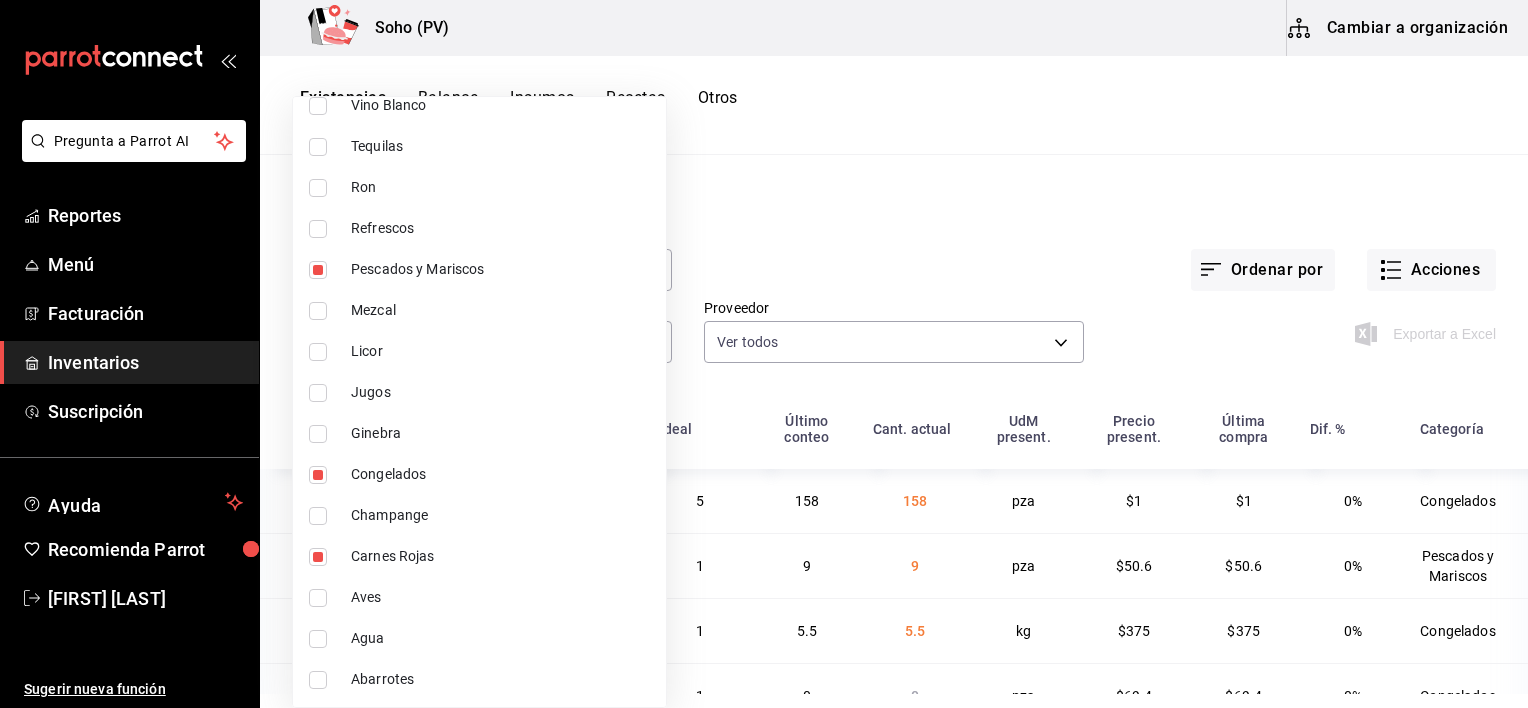 click on "Aves" at bounding box center [500, 597] 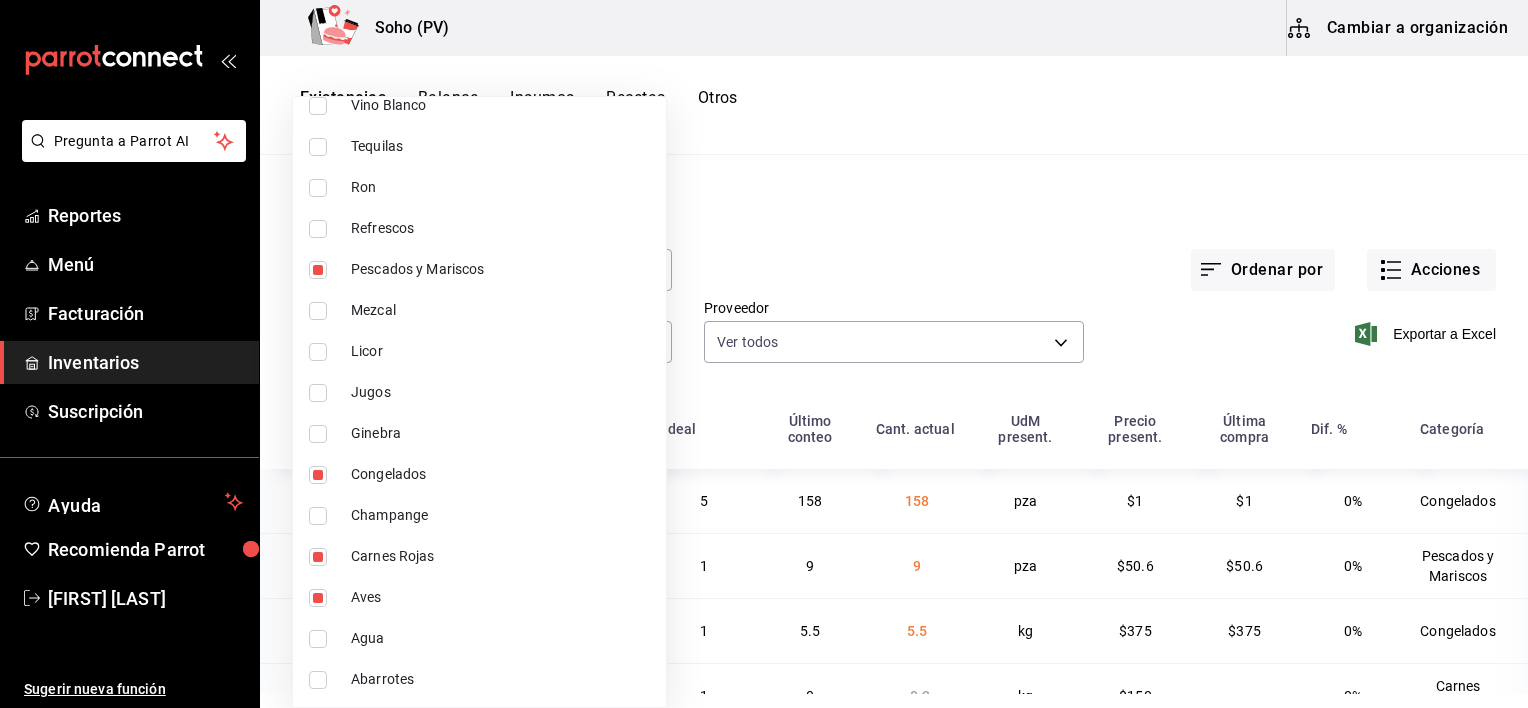 click at bounding box center (764, 354) 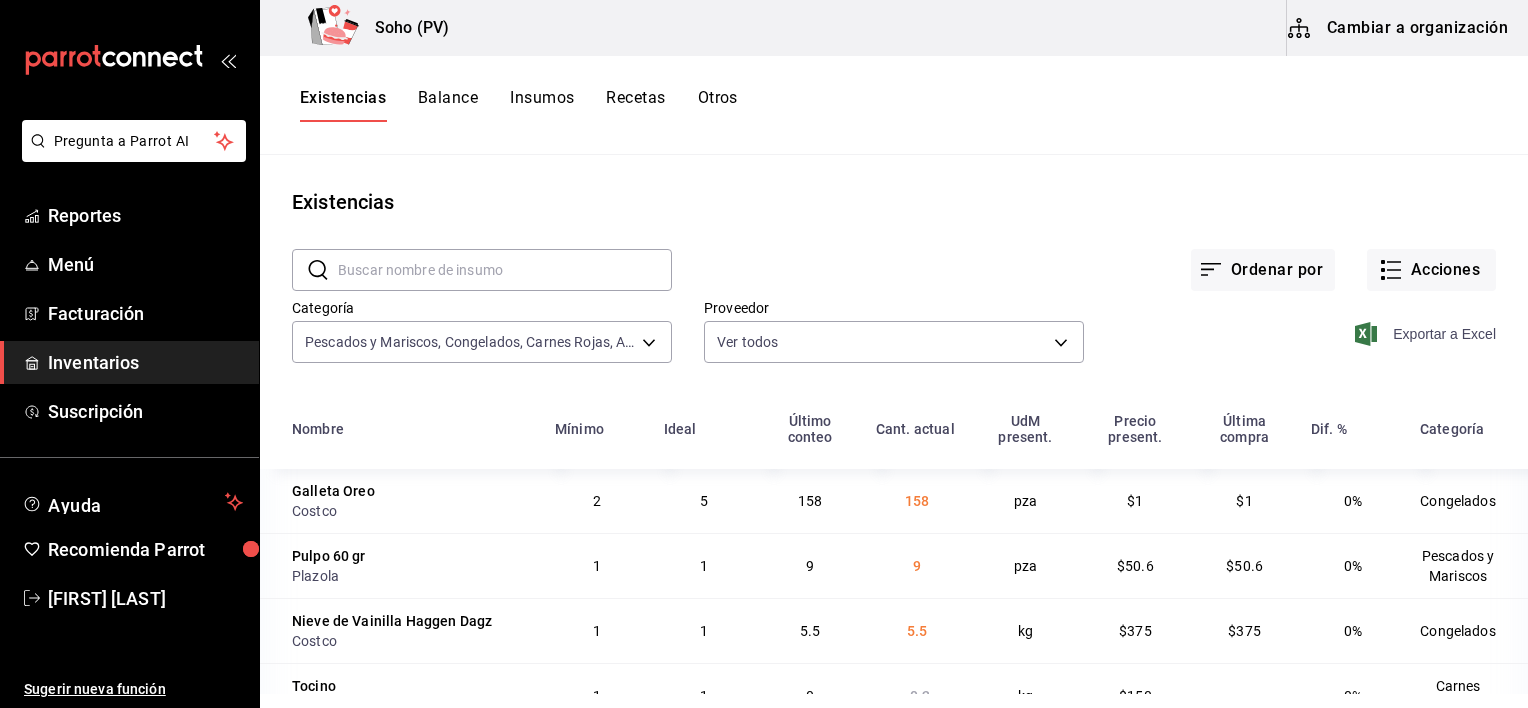 click on "Exportar a Excel" at bounding box center (1427, 334) 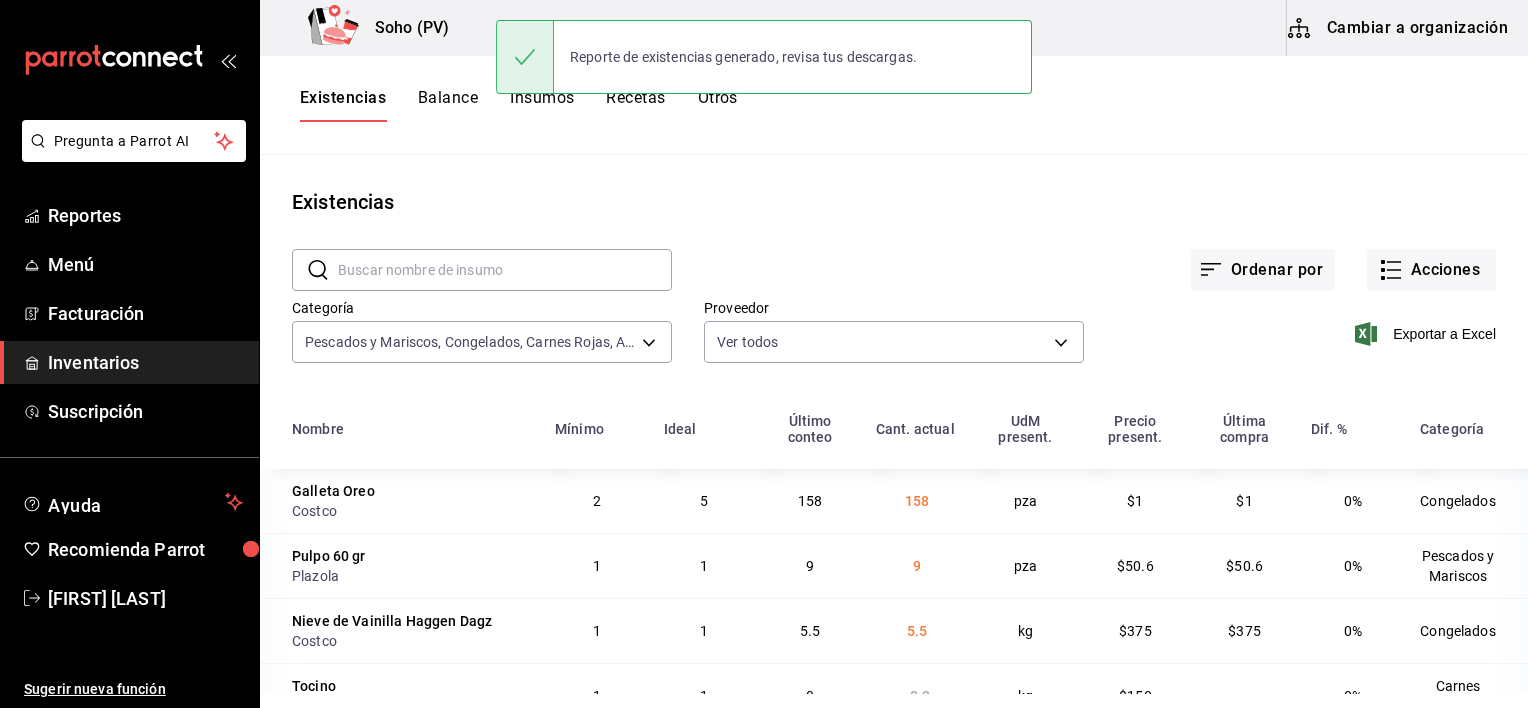 click on "Inventarios" at bounding box center [145, 362] 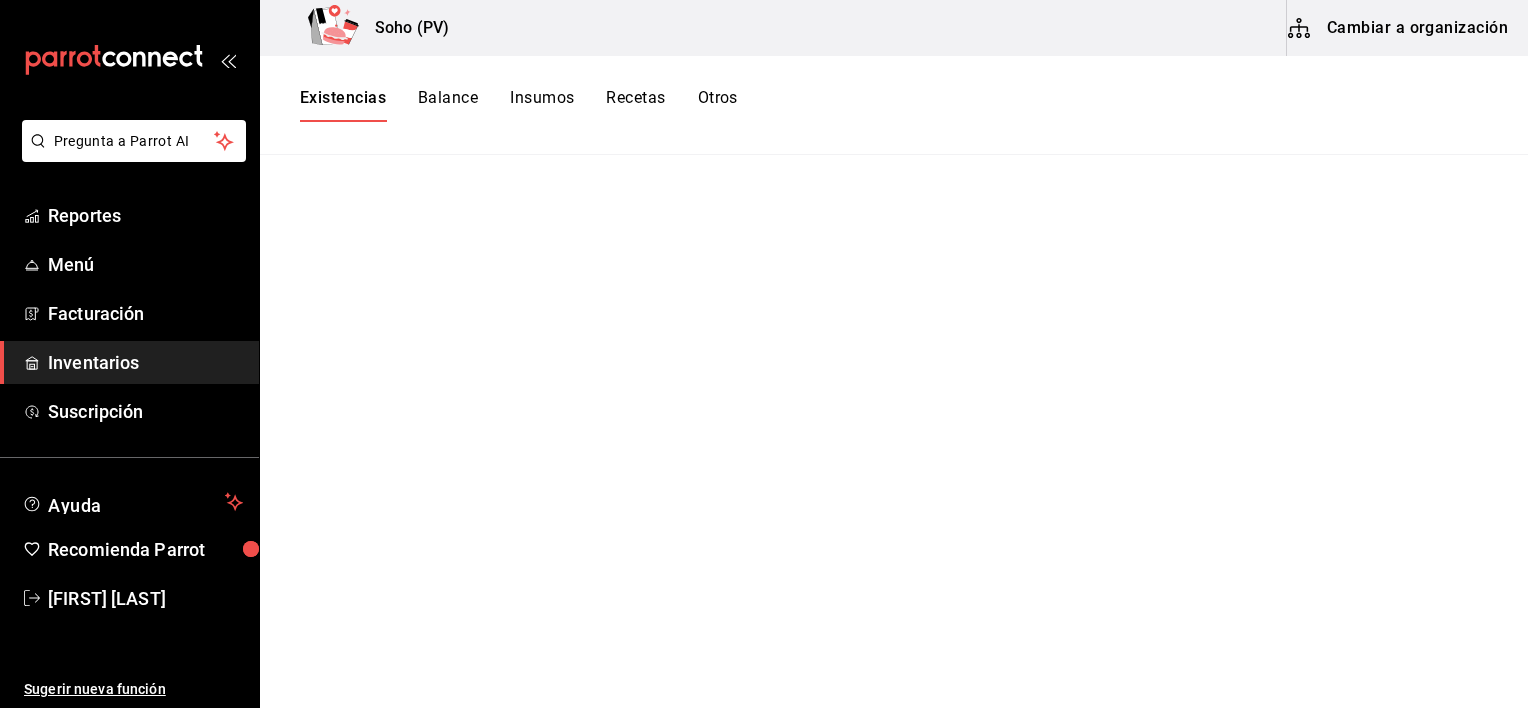 click on "Existencias" at bounding box center [343, 105] 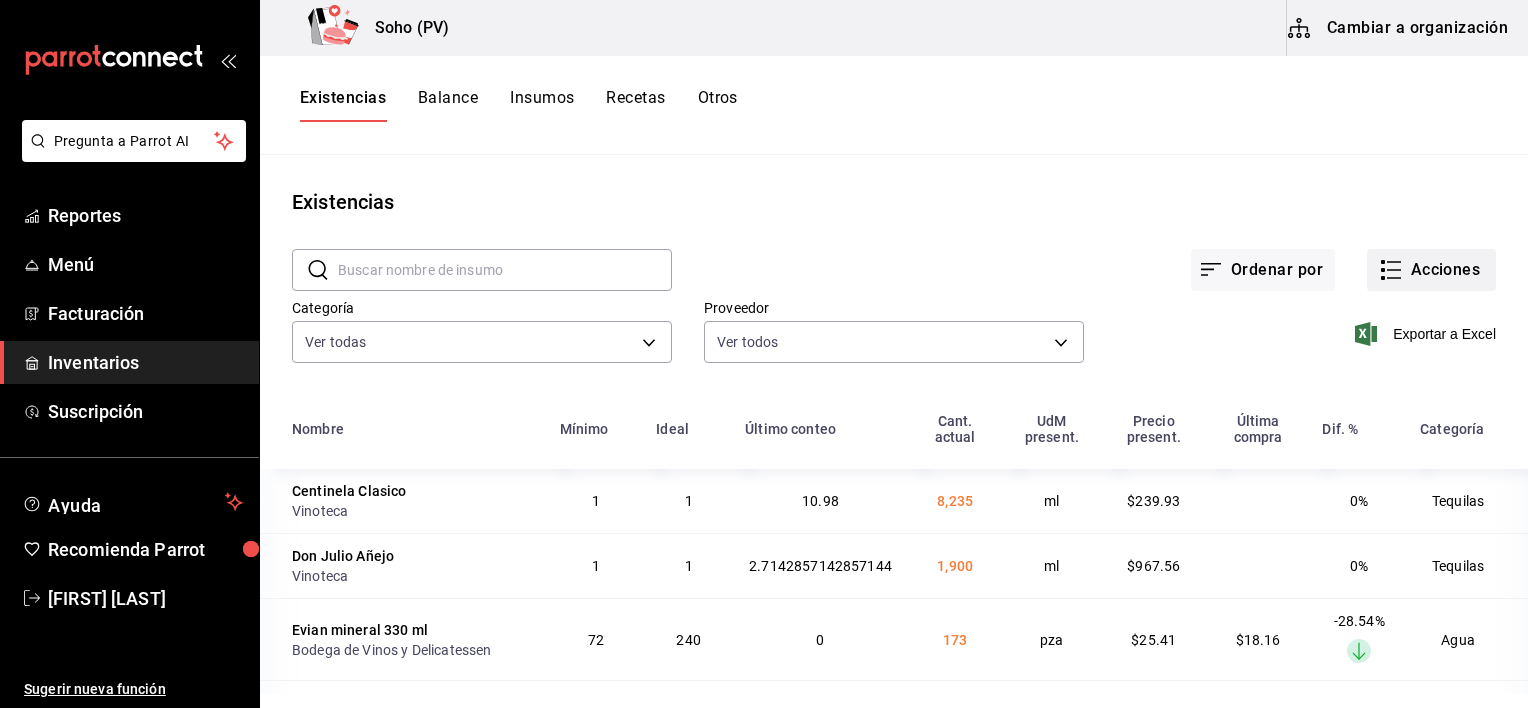 click on "Acciones" at bounding box center (1431, 270) 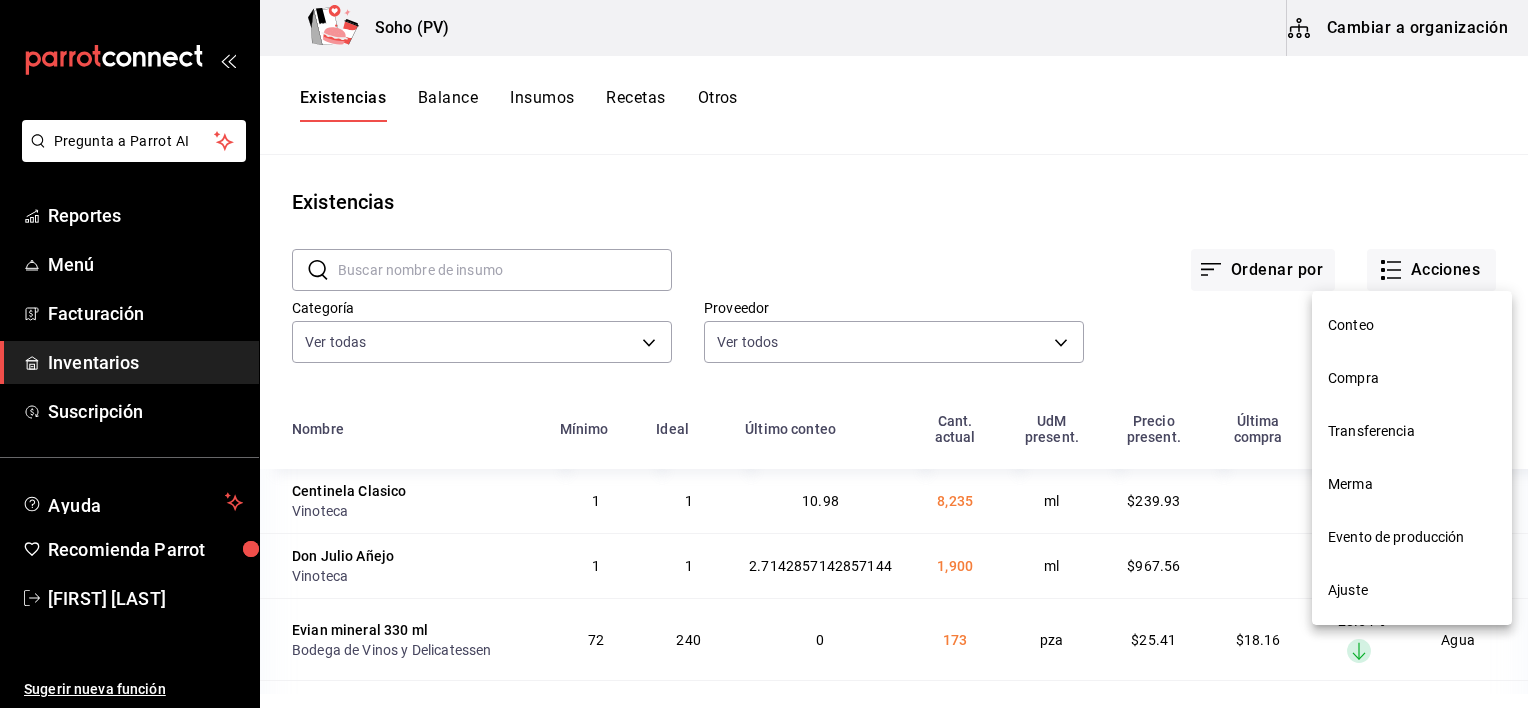 drag, startPoint x: 1248, startPoint y: 356, endPoint x: 1240, endPoint y: 368, distance: 14.422205 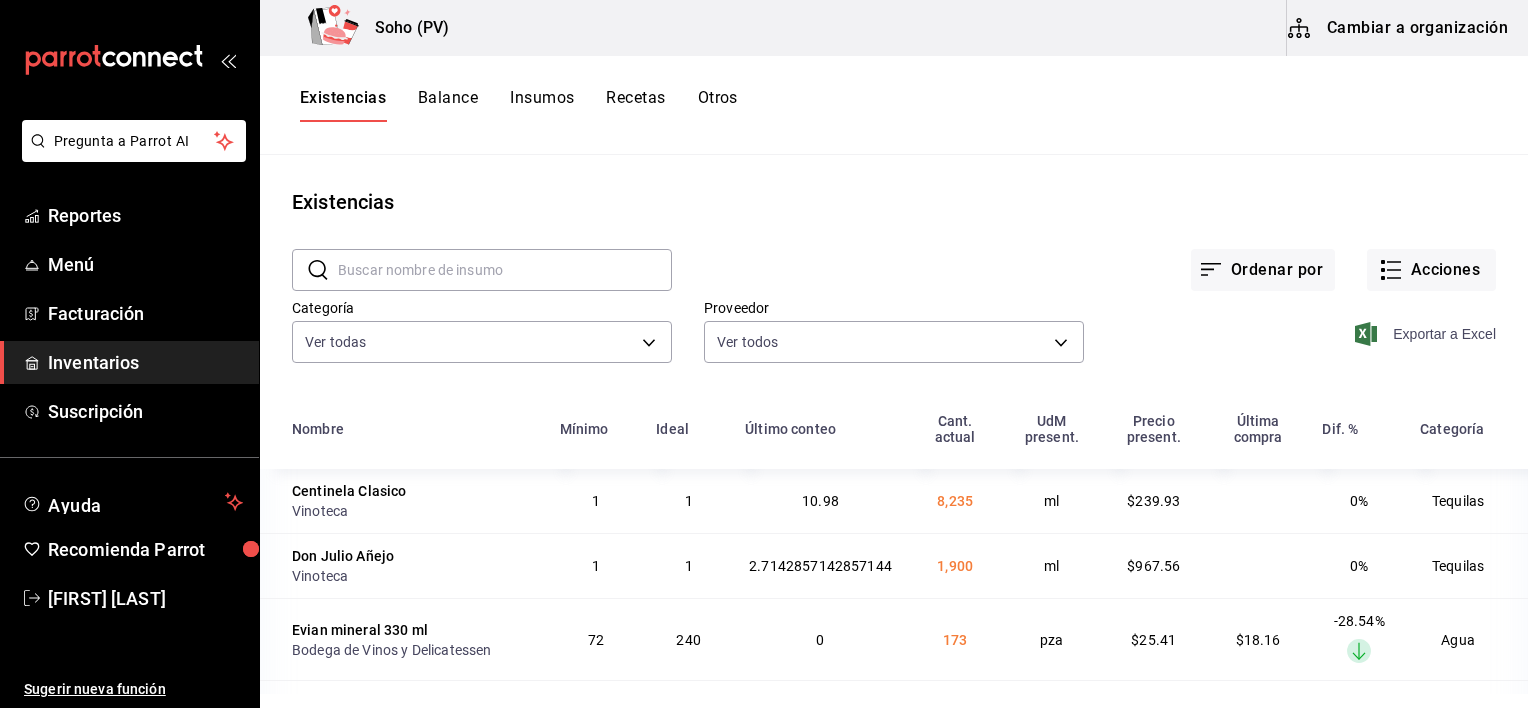 click on "Exportar a Excel" at bounding box center [1427, 334] 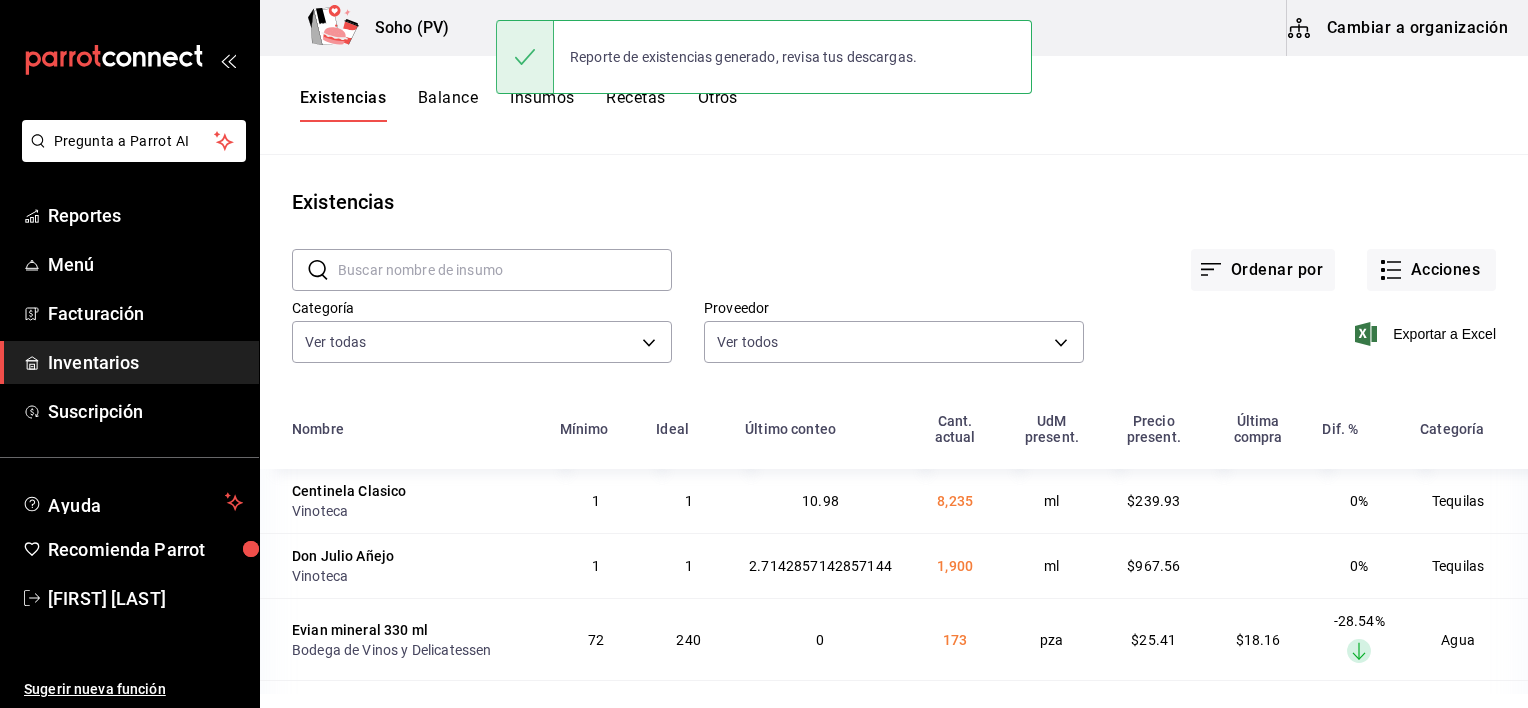 click on "Proveedor Ver todos 3d4514a6-55ad-4ea7-a61f-16055b5070b0,319042a7-1e81-442b-9dbe-3b60175dd6c1,4536df25-9ae4-47ca-8d9b-6ab60be64a07,87406f0c-0331-4ae6-93ad-166bb522306f,493b32a9-11dc-4e1a-a6c1-9034100ae70f,9d0ad22a-4d57-4d59-855d-2d040a60647b,43720ff4-6bd9-4ef7-9b4e-3d884498e944,d4a8f416-8726-4769-b61f-fa5d7fceca70,ed44f64e-daba-4f2c-9aae-b81ac3f9c626,d8bde71a-6329-4c97-ad00-4813c0a08dbb,2e0b2dbd-4099-4ea8-9569-1be6197eb004,3111d329-c3bb-4323-ab46-5060e923a029,f96abdc4-fc8e-4e93-870d-ccb85473577e,3b697c58-0367-4097-9c77-dbac0a106f48,e59bd95e-d4a1-4d70-8d37-e25a0d15b0f5,419e524e-ec61-4164-94c1-04fda118c879,2f6de05b-1962-47b5-a6be-16ca9a4b3e66,720f5170-0a04-4d66-a037-ba20231311b9,c5dcc442-3b5e-423c-b30b-1858bdfcbb28,e0ef4f49-c853-4ca2-be60-21490ad0f81b,78a54ea5-845e-469c-8243-9d8739e244c0,3de1630d-d383-46de-8733-2e826bfc5be2" at bounding box center [878, 318] 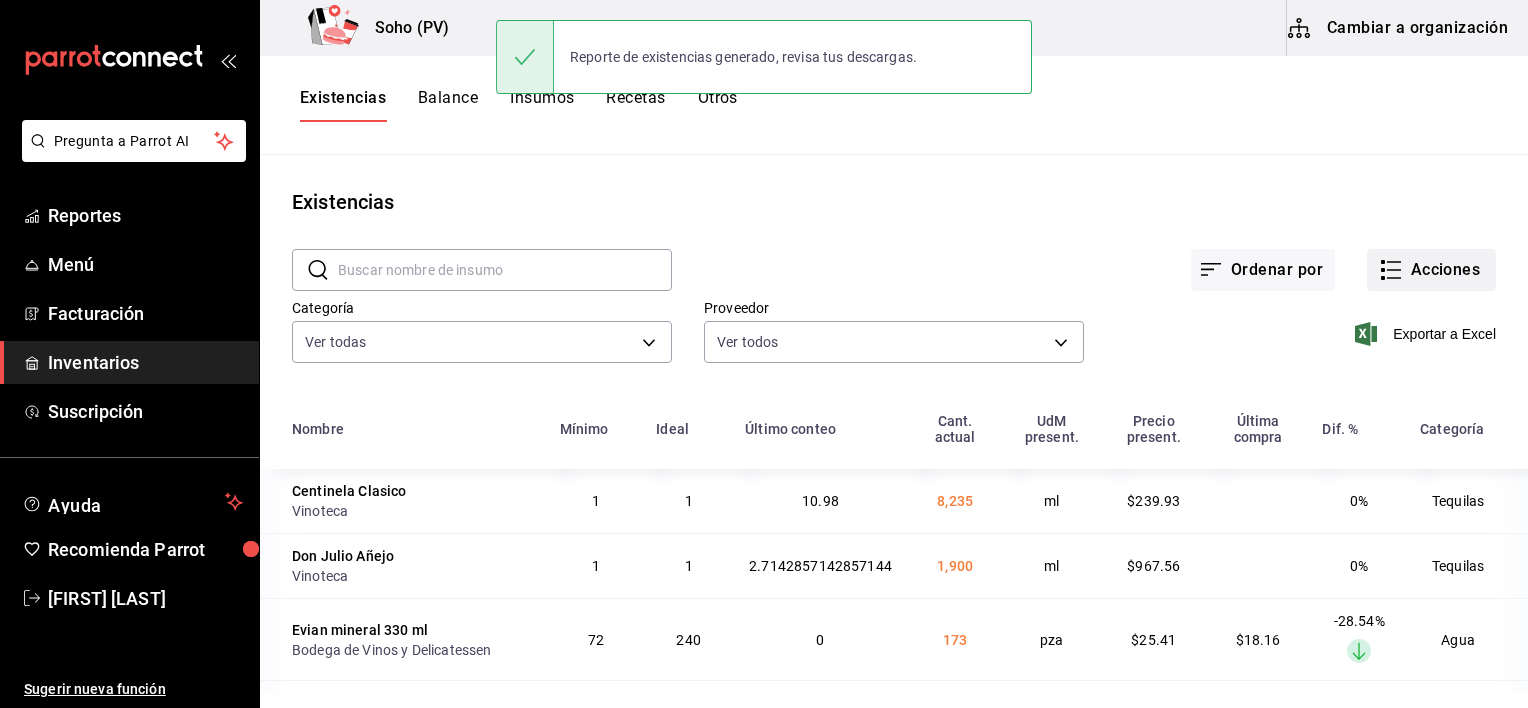 click on "Acciones" at bounding box center [1431, 270] 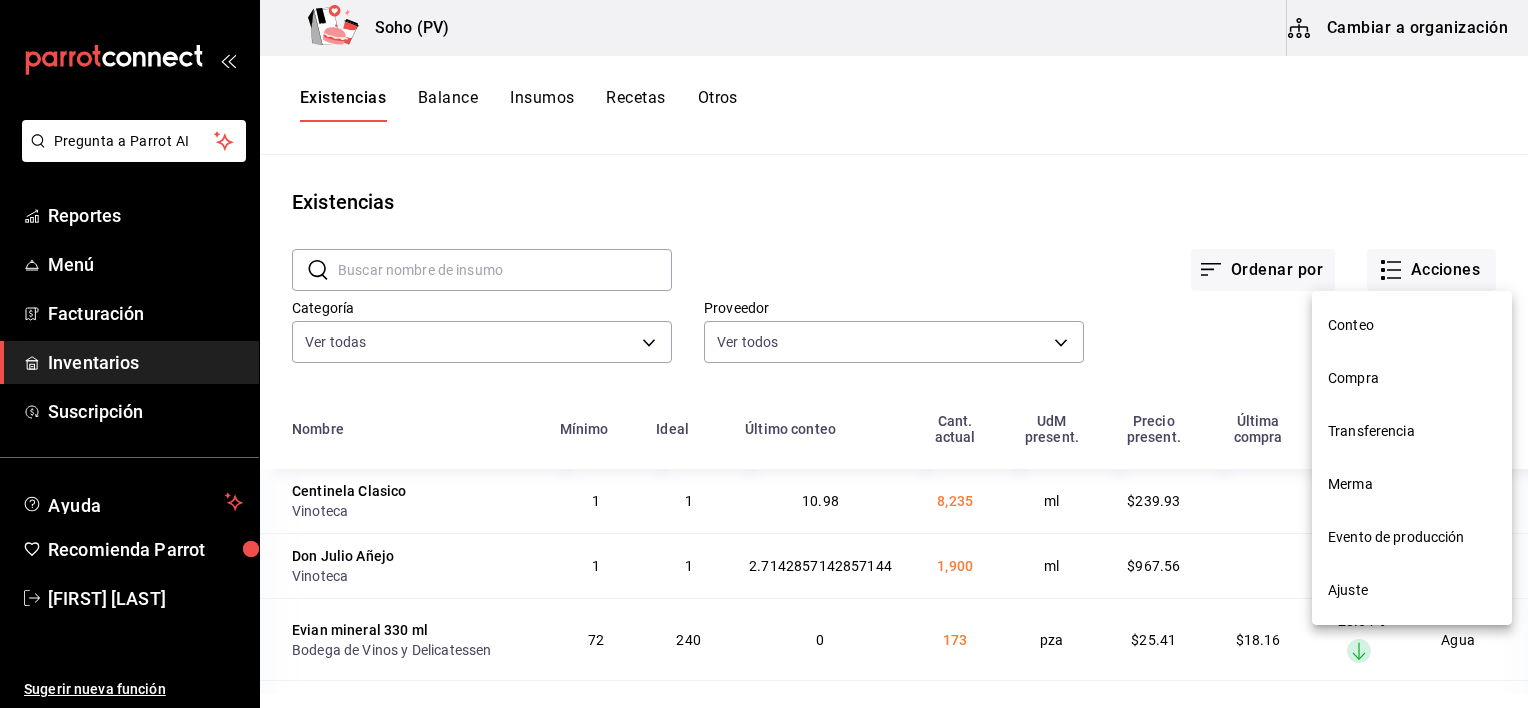 click on "Conteo" at bounding box center [1412, 325] 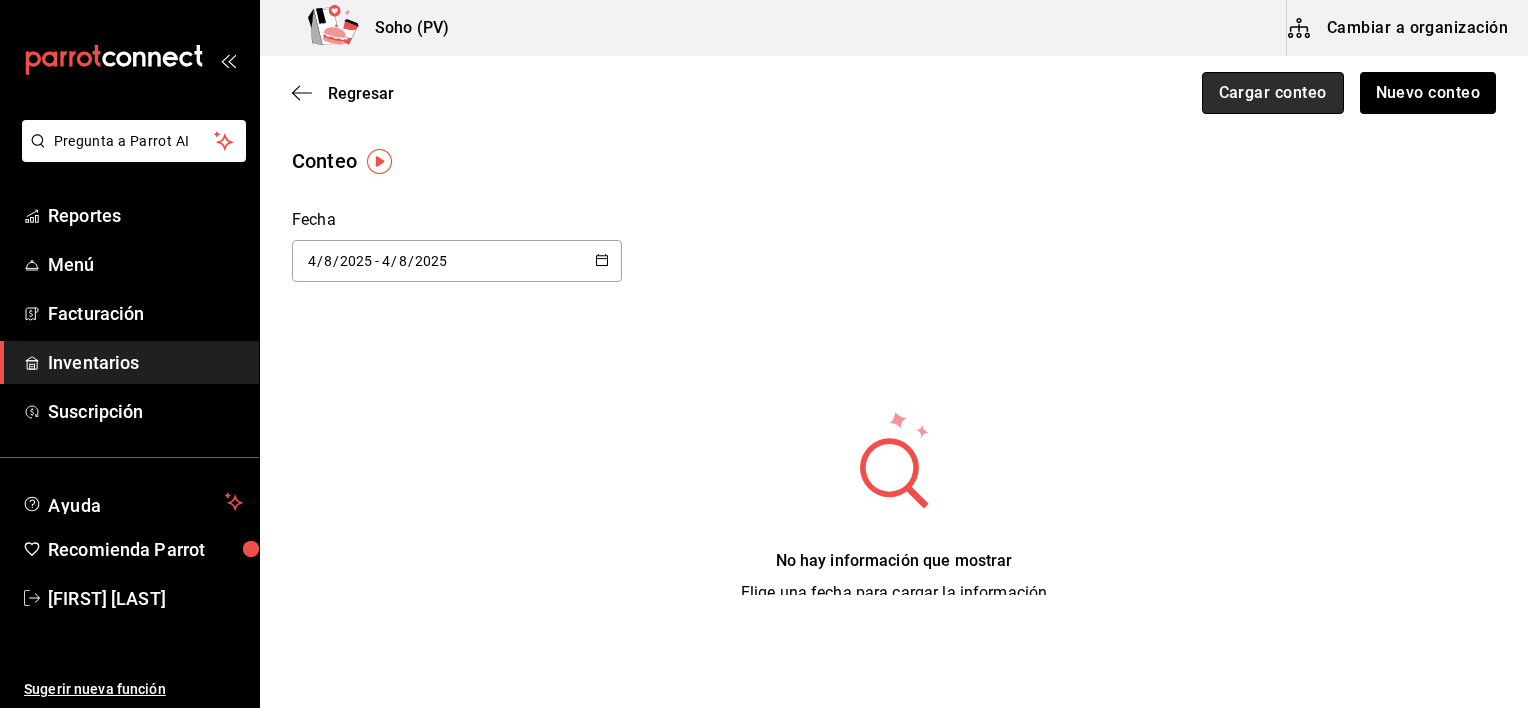 click on "Cargar conteo" at bounding box center (1273, 93) 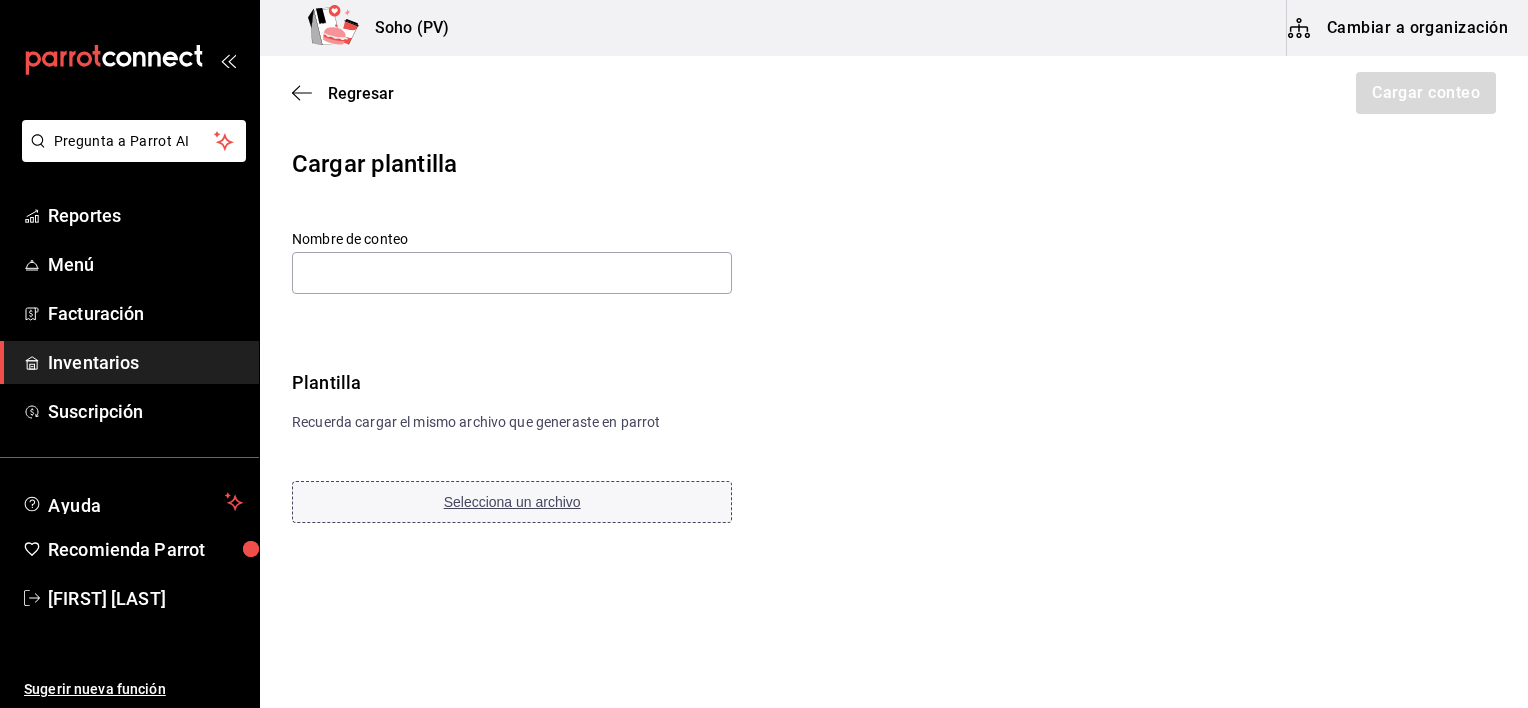 click on "Selecciona un archivo" at bounding box center [512, 502] 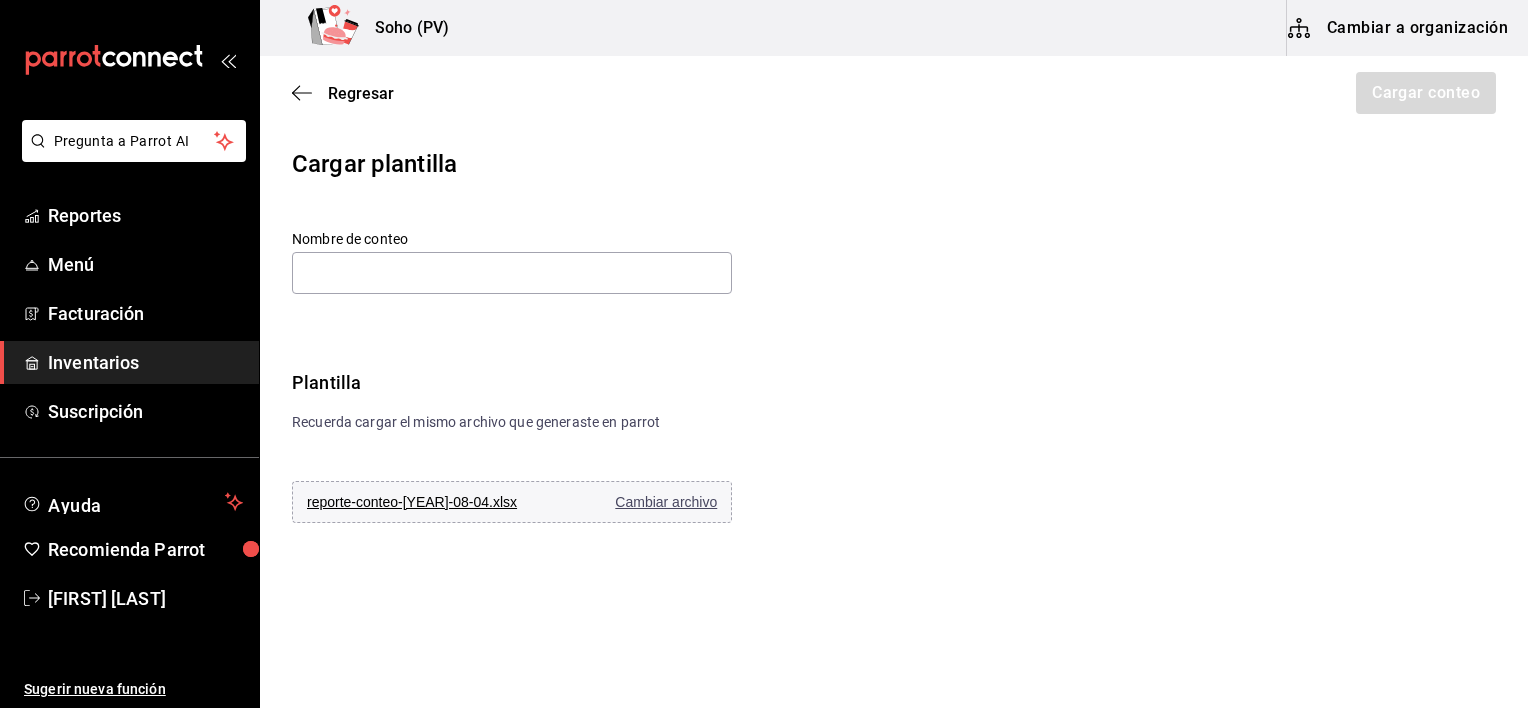 click on "Nombre de conteo Plantilla Recuerda cargar el mismo archivo que generaste en parrot reporte-conteo-2025-08-04.xlsx Cambiar archivo" at bounding box center (556, 378) 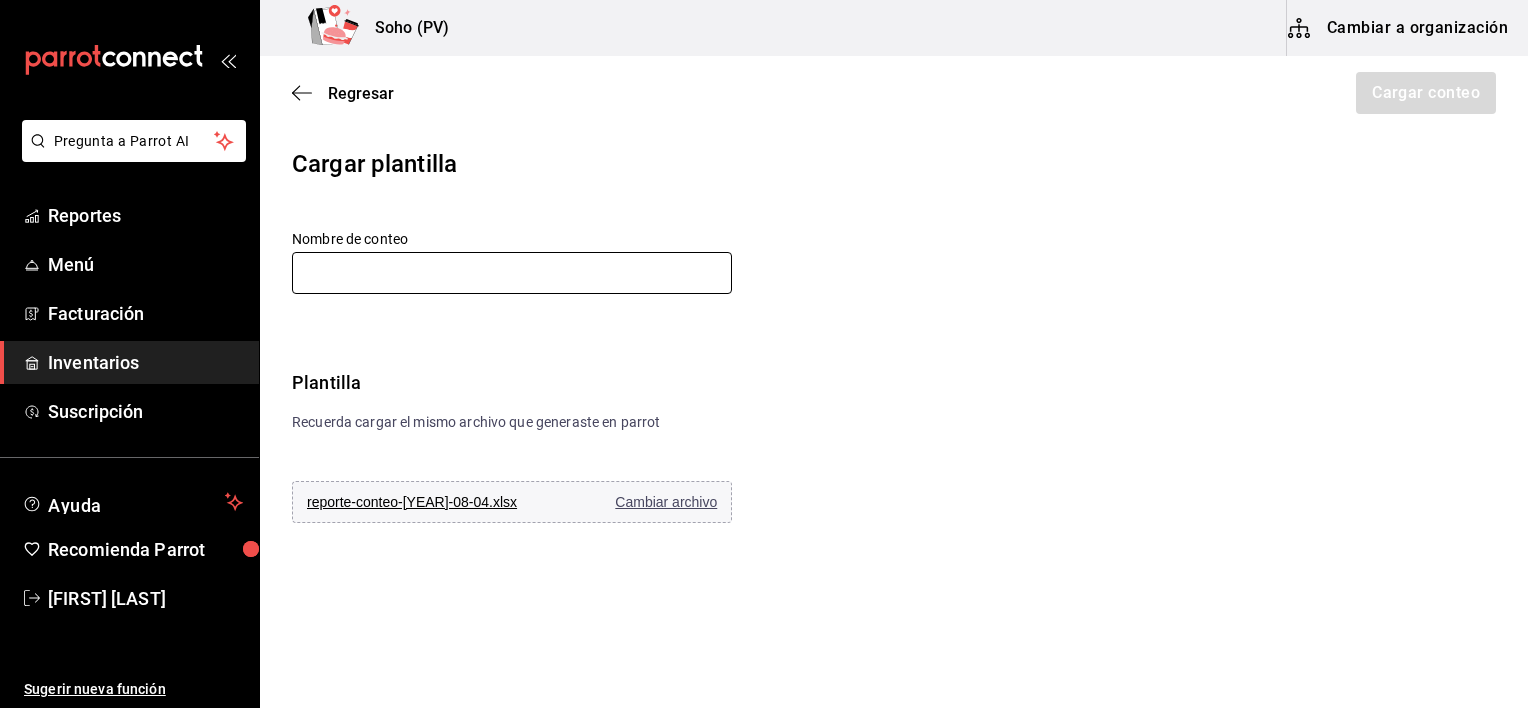 click at bounding box center [512, 273] 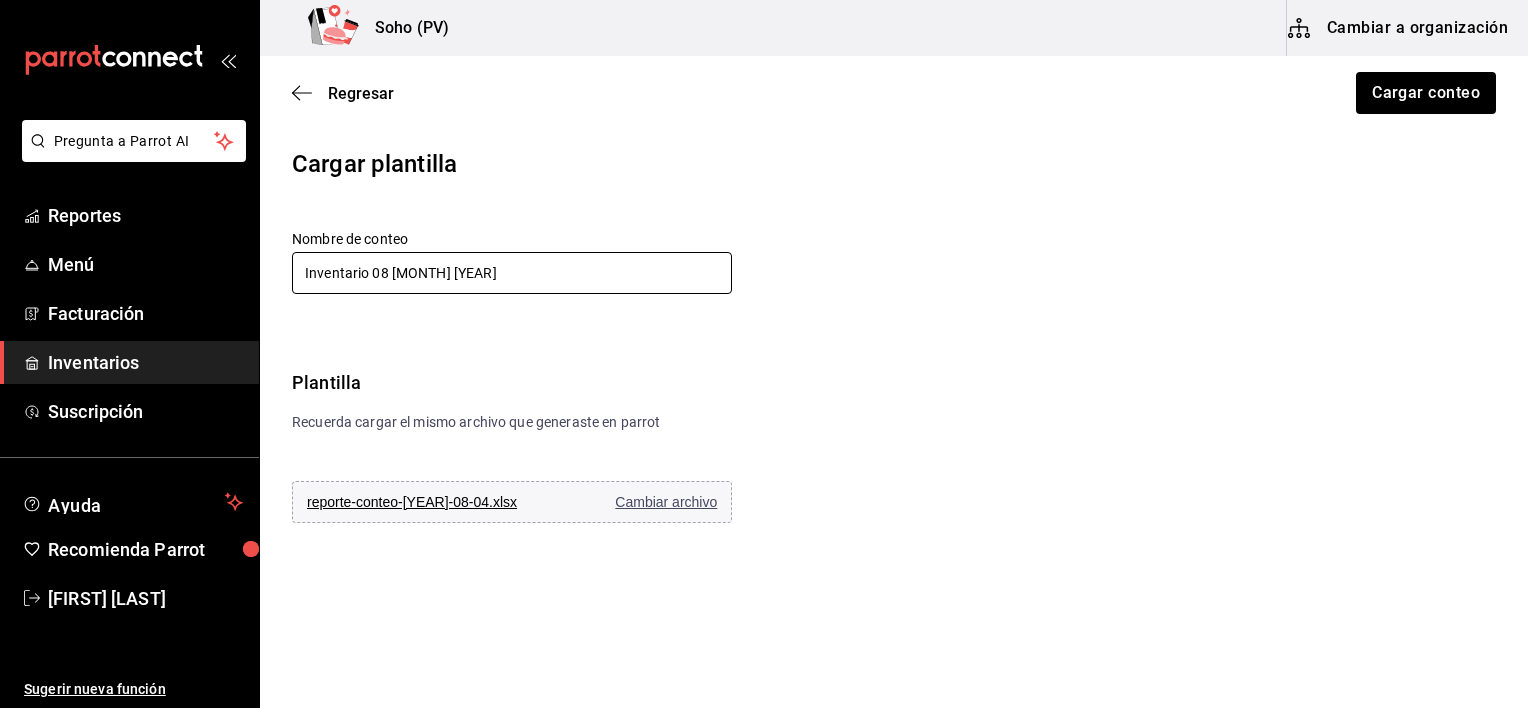 click on "Inventario 08 mayo 2025" at bounding box center [512, 273] 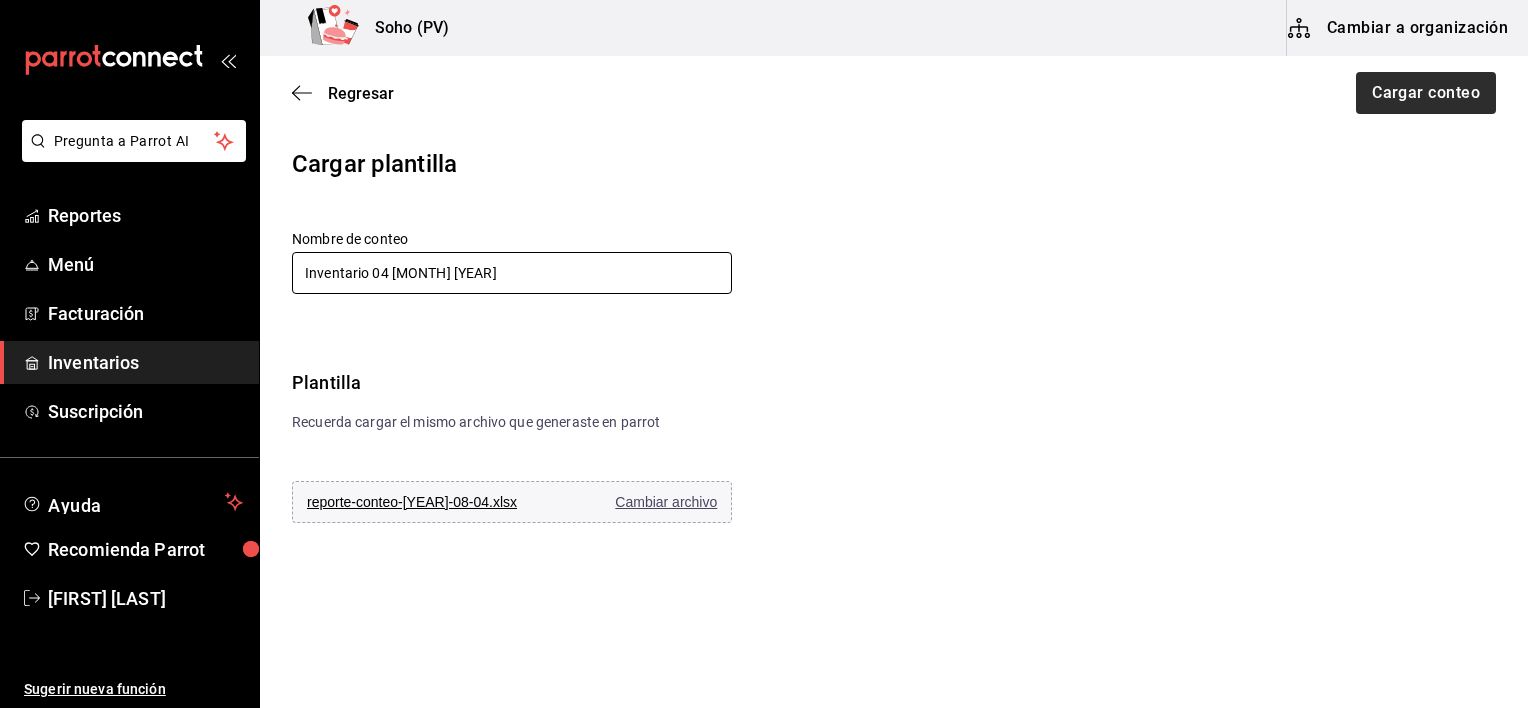 type on "Inventario 04 agosto 2025" 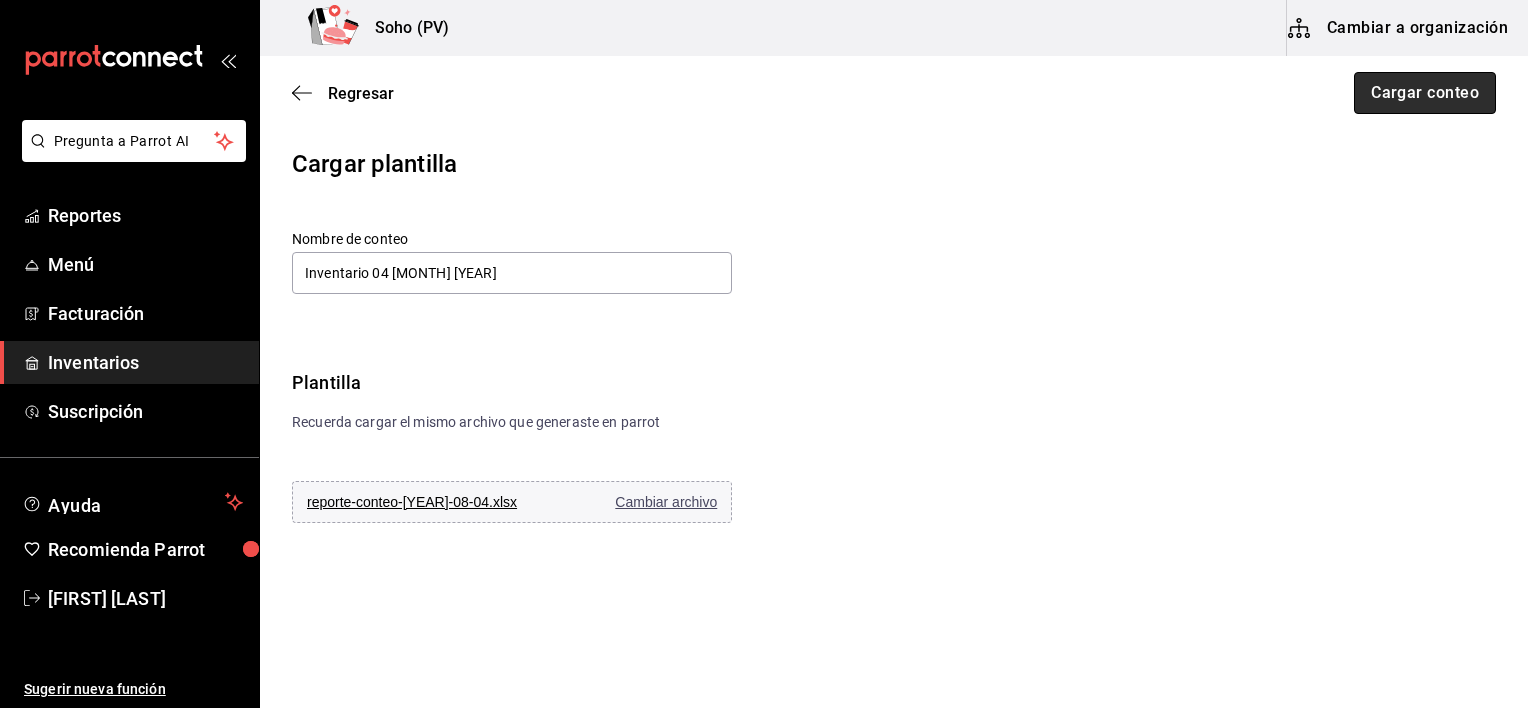click on "Cargar conteo" at bounding box center [1425, 93] 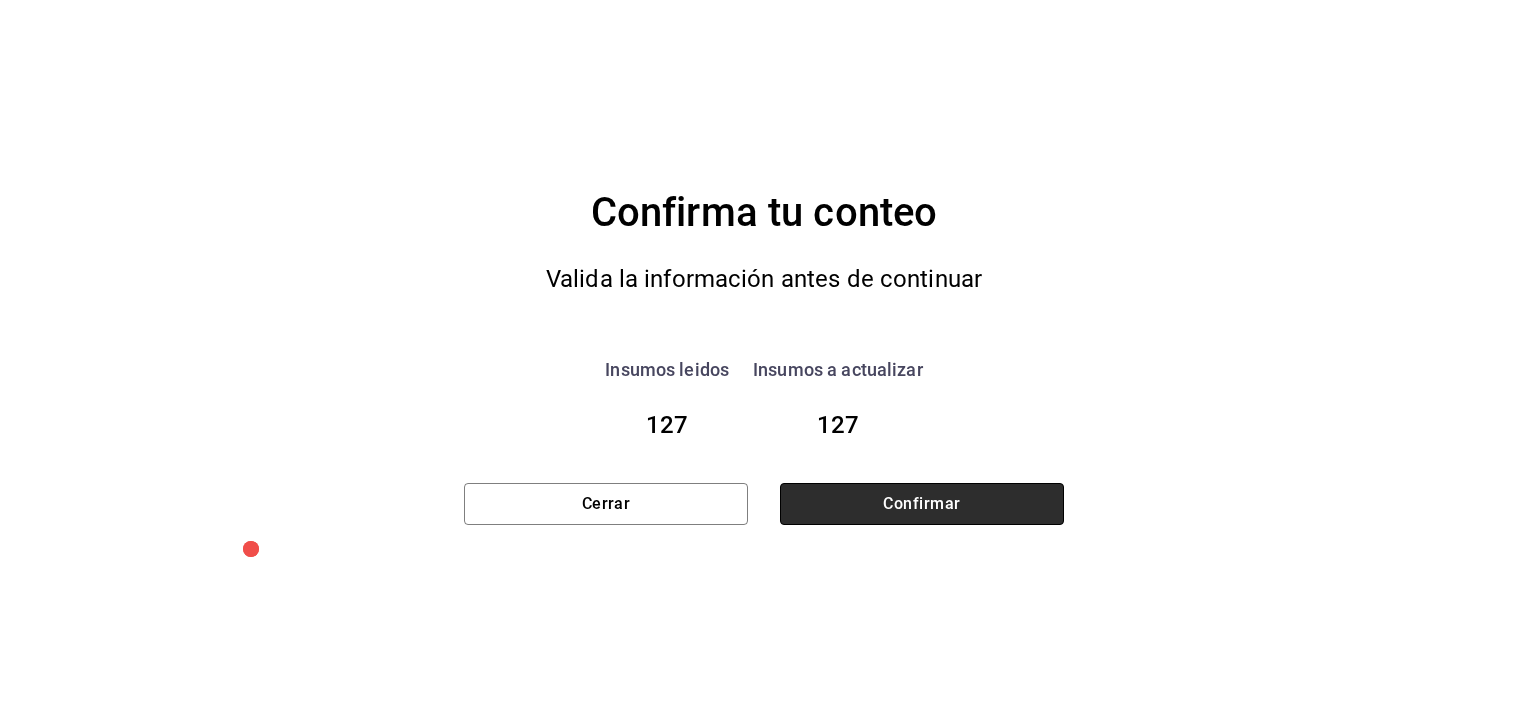 click on "Confirmar" at bounding box center (922, 504) 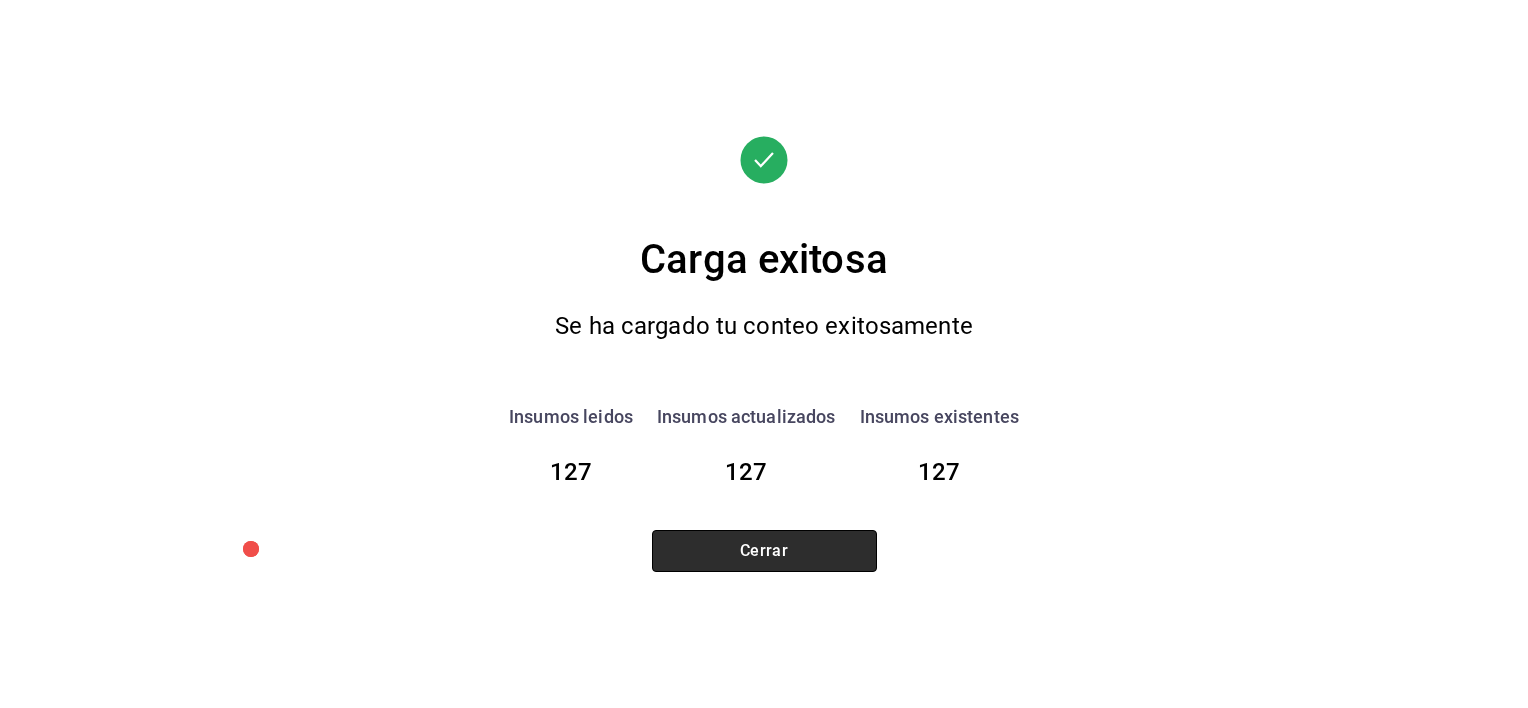 click on "Cerrar" at bounding box center (764, 551) 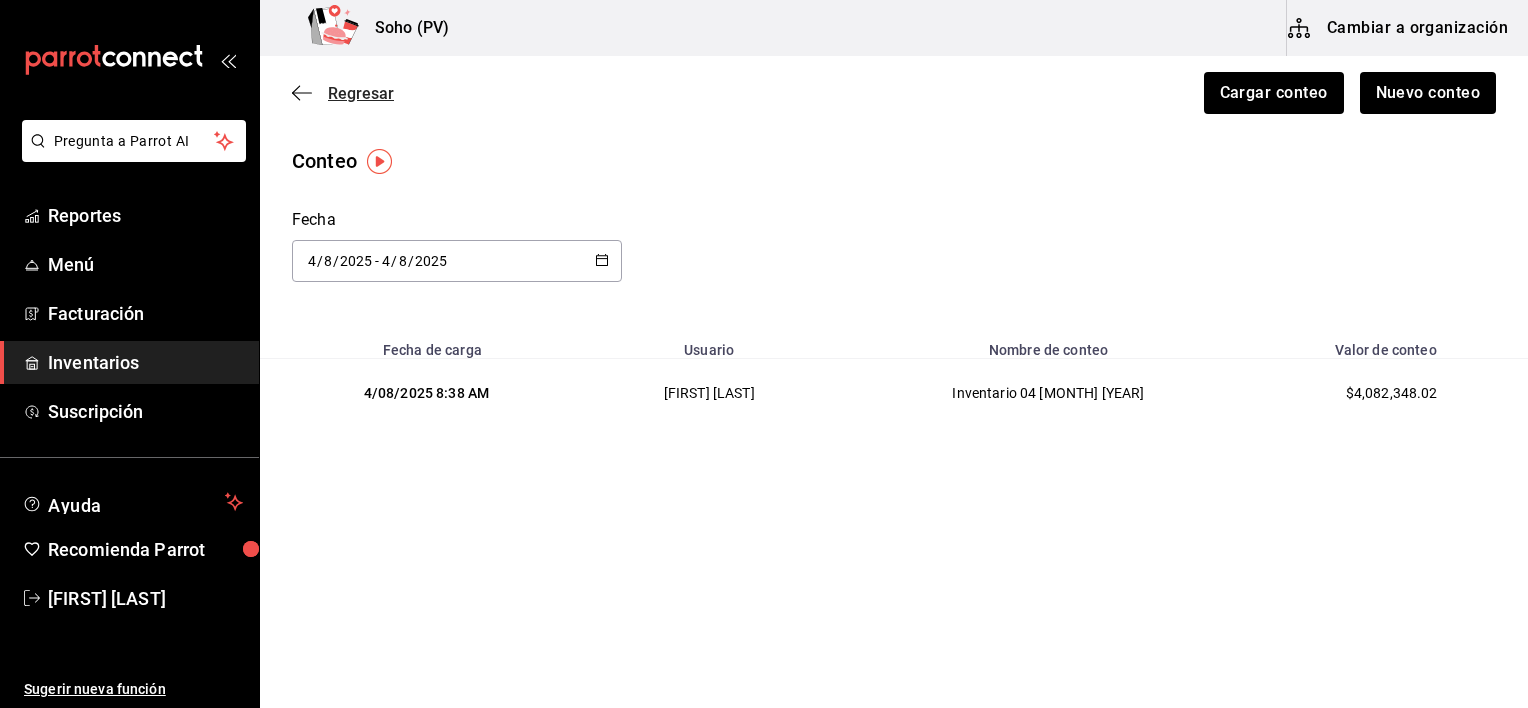 click on "Regresar" at bounding box center (361, 93) 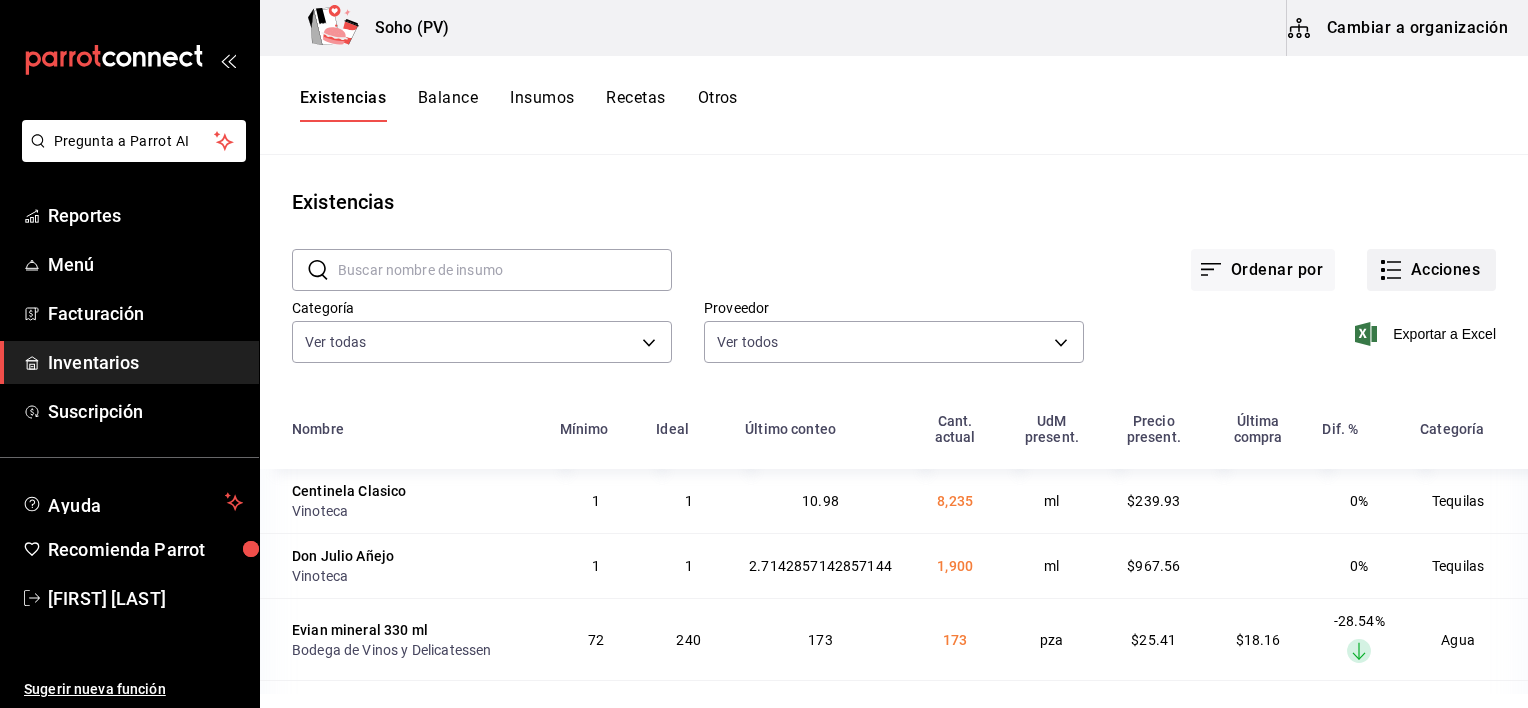 click 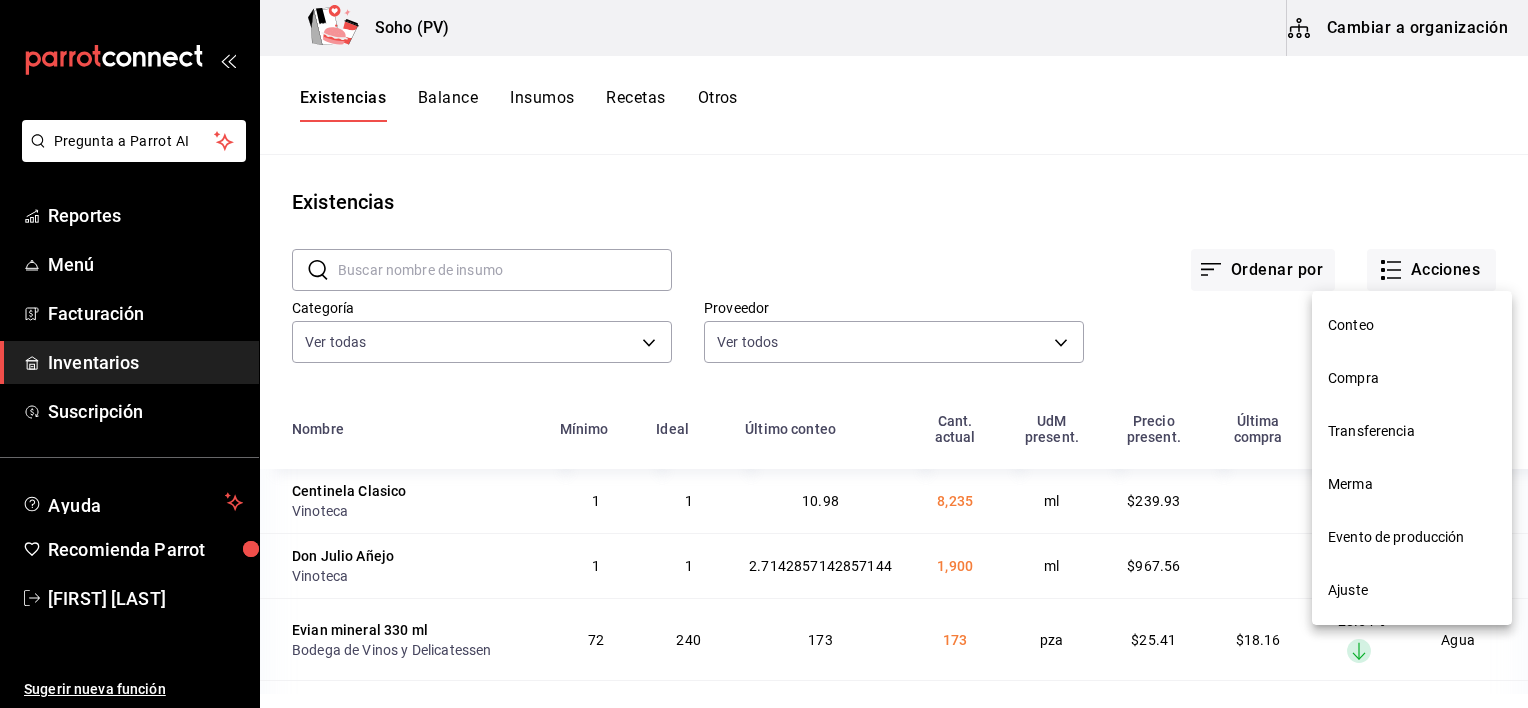 click on "Conteo" at bounding box center (1412, 325) 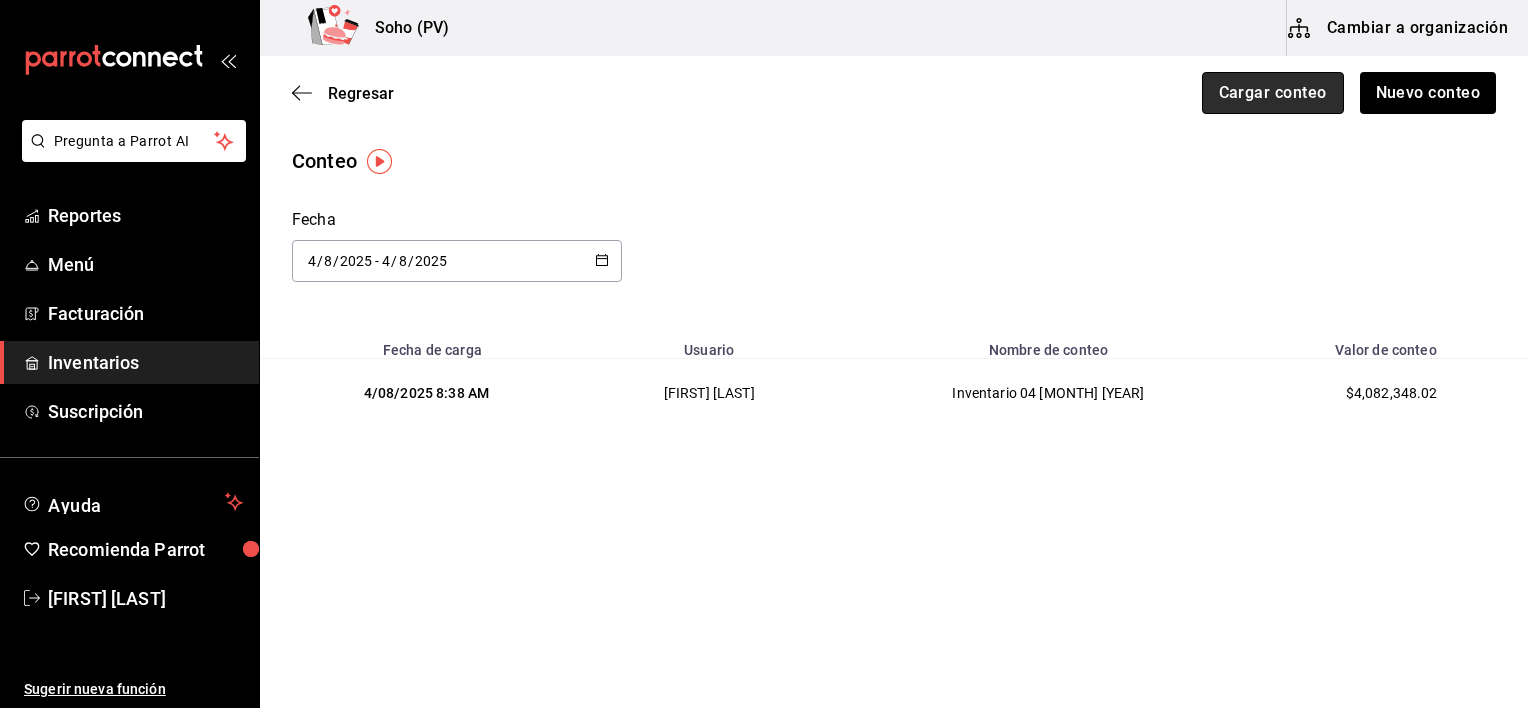 click on "Cargar conteo" at bounding box center [1273, 93] 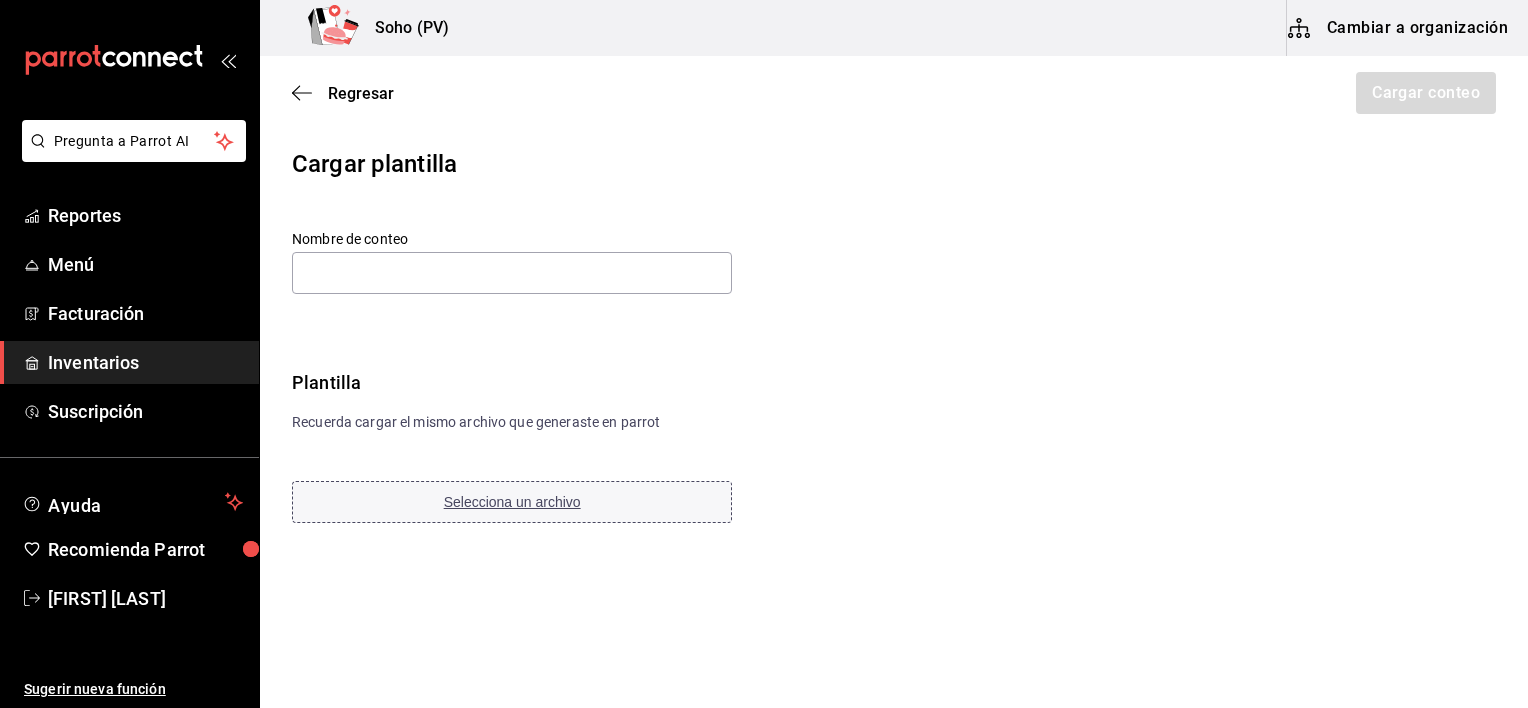 click on "Selecciona un archivo" at bounding box center (512, 502) 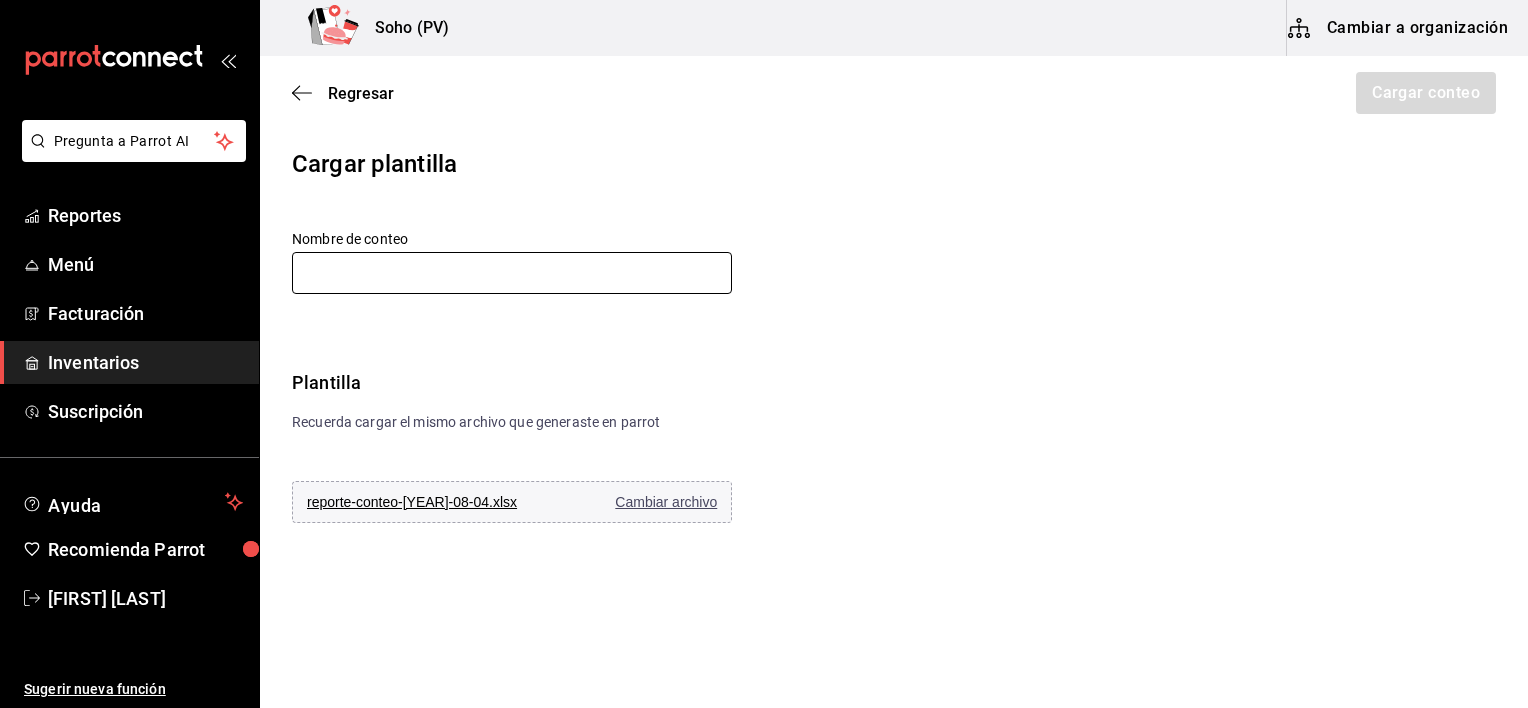 click at bounding box center (512, 273) 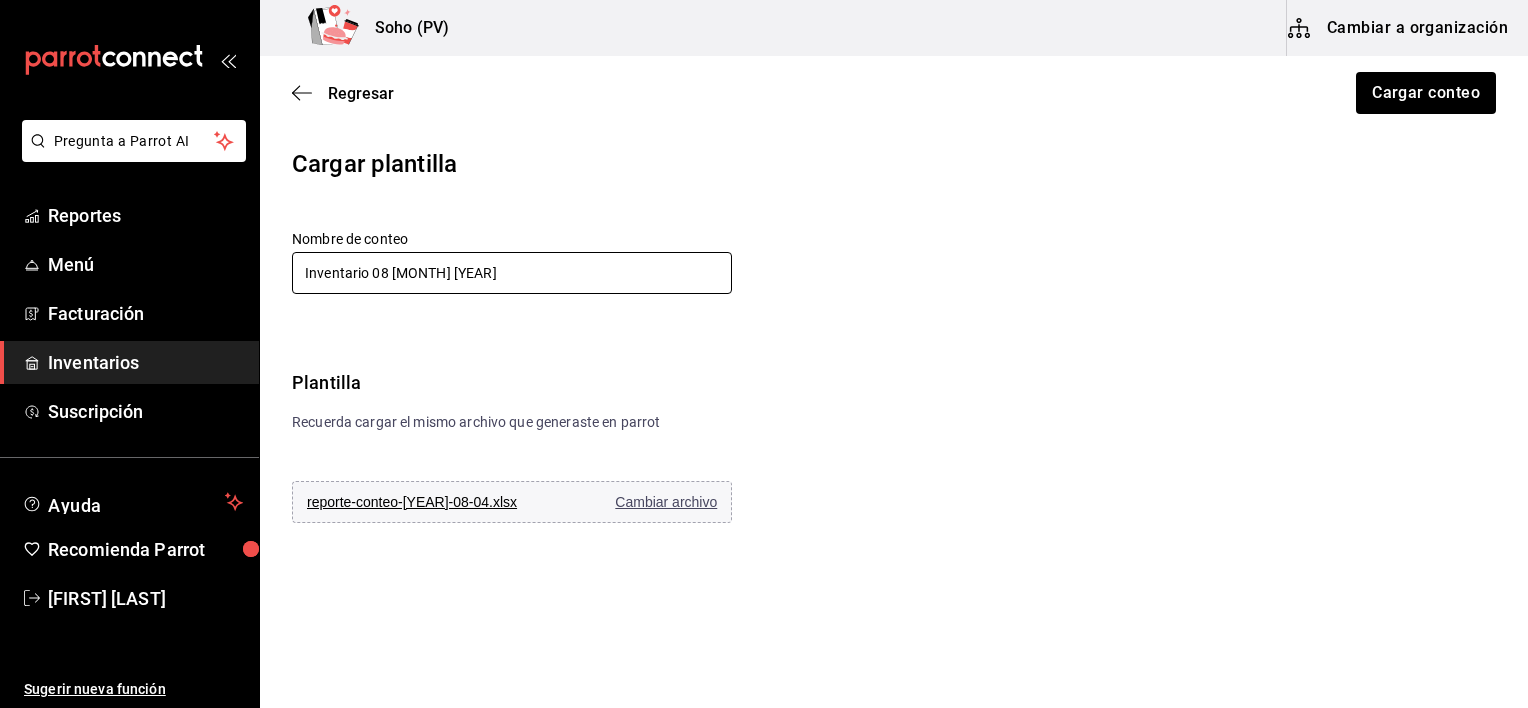 click on "Inventario 08 mayo 2025" at bounding box center (512, 273) 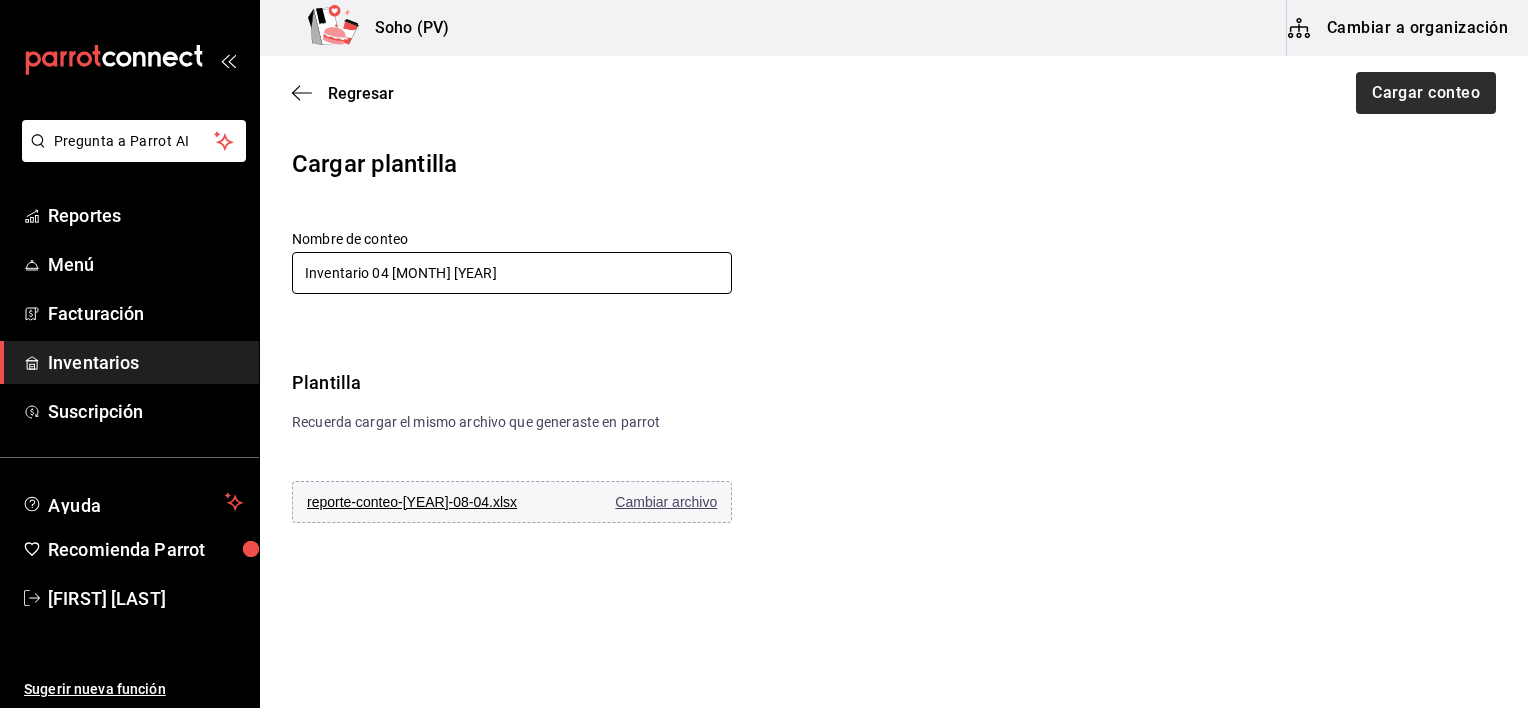 type on "Inventario 04 agosto 2025" 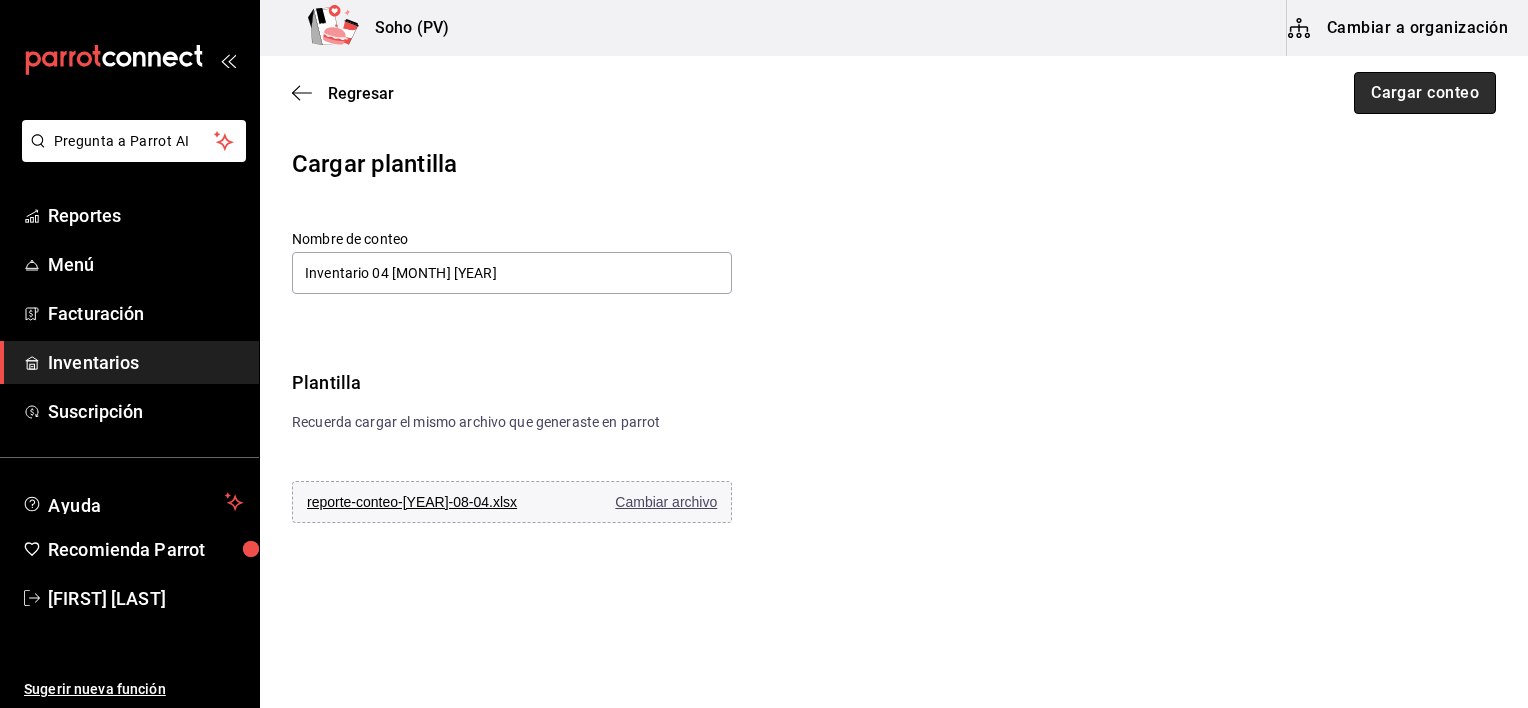 click on "Cargar conteo" at bounding box center [1425, 93] 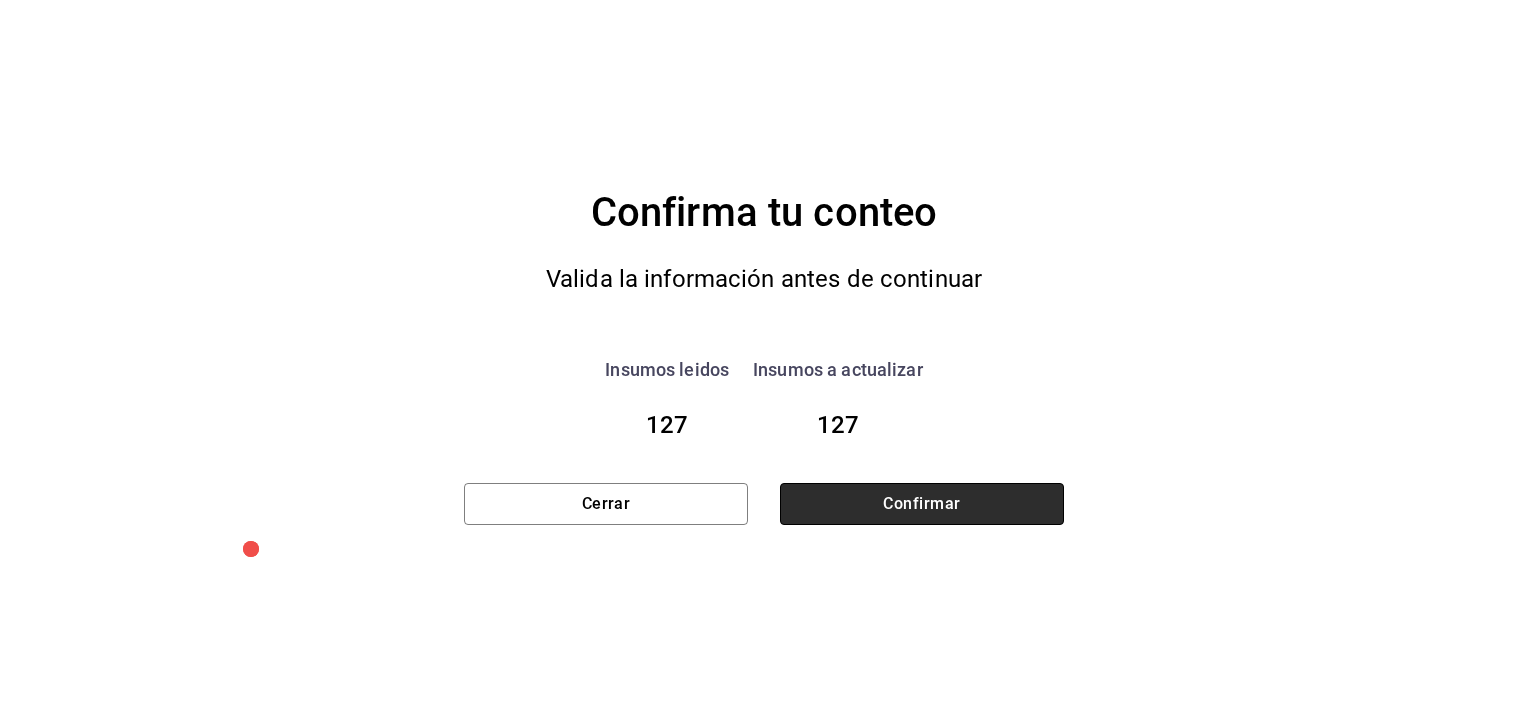 click on "Confirmar" at bounding box center (922, 504) 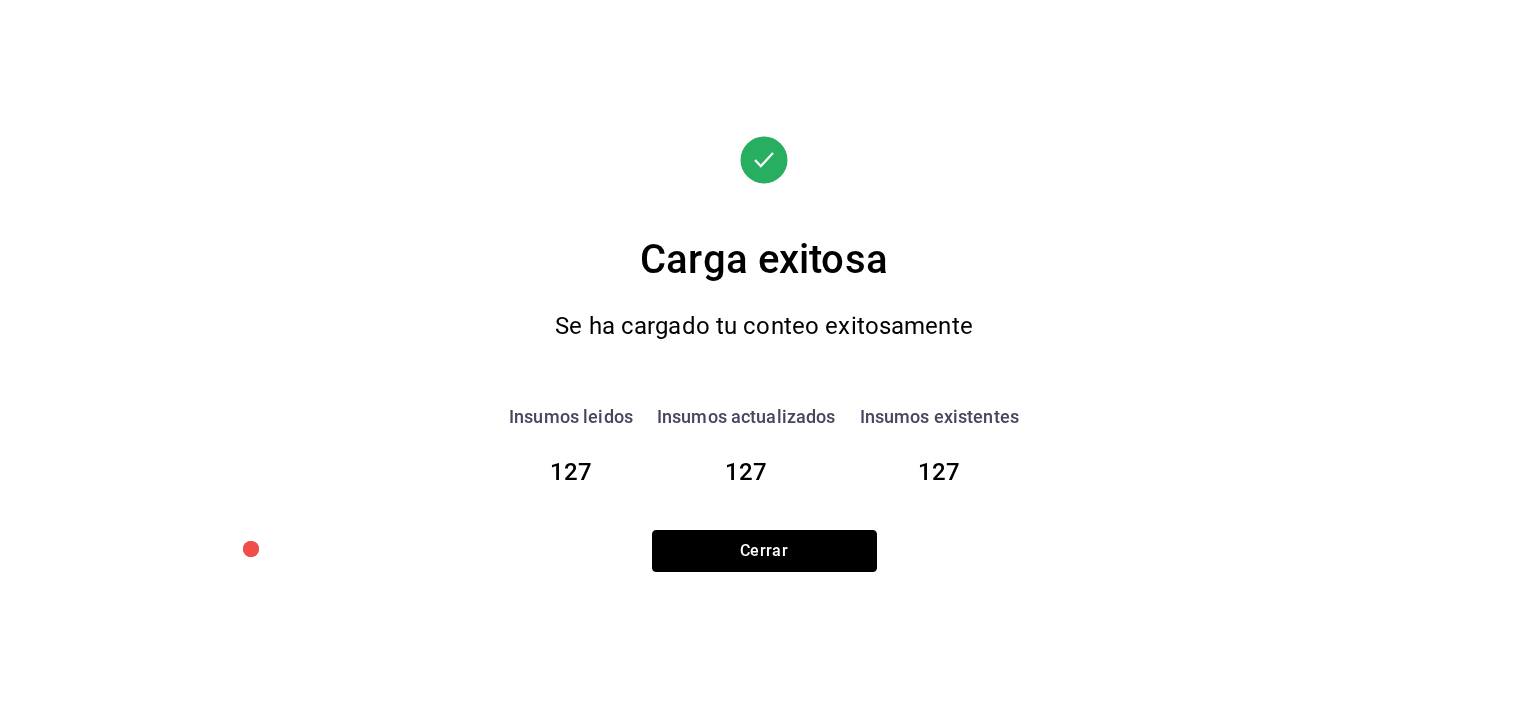 click on "Cerrar" at bounding box center [764, 551] 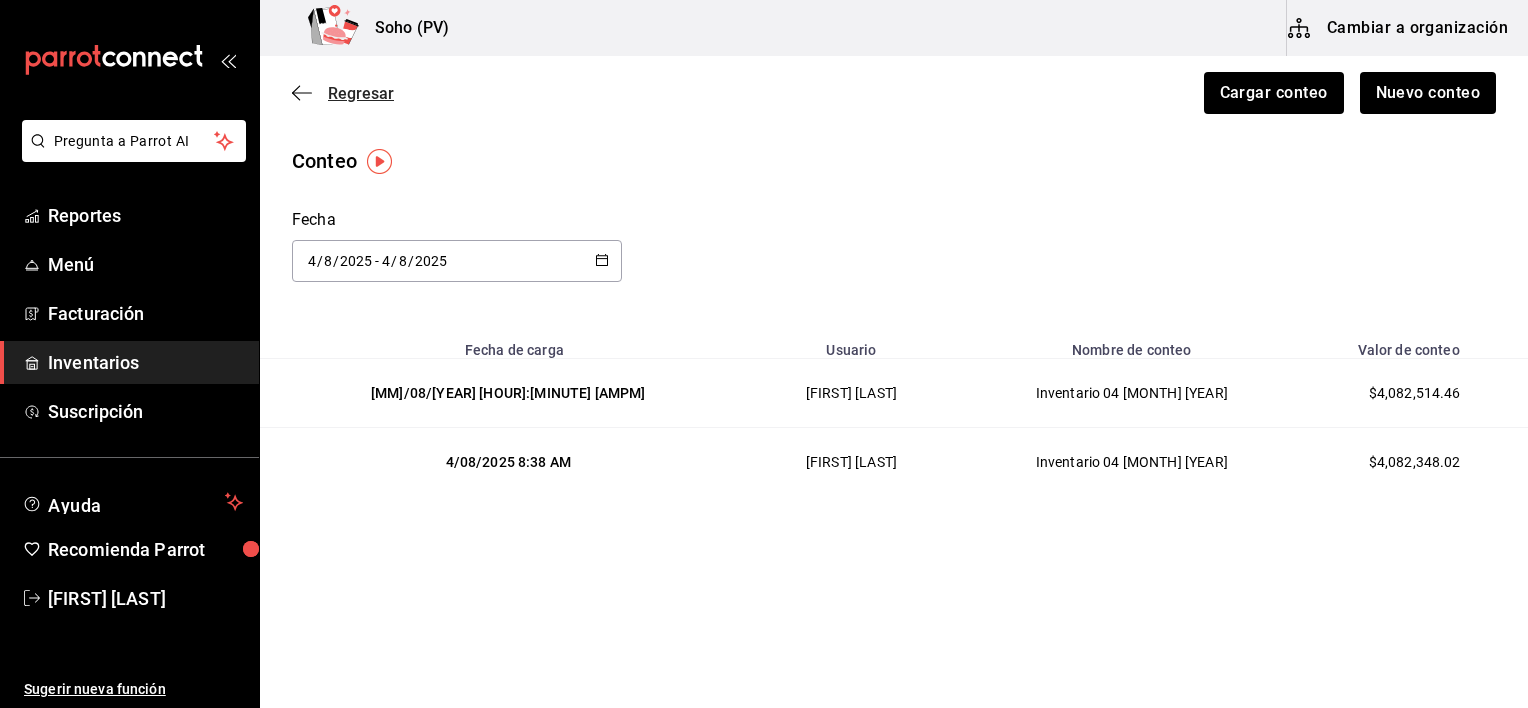 click on "Regresar" at bounding box center (361, 93) 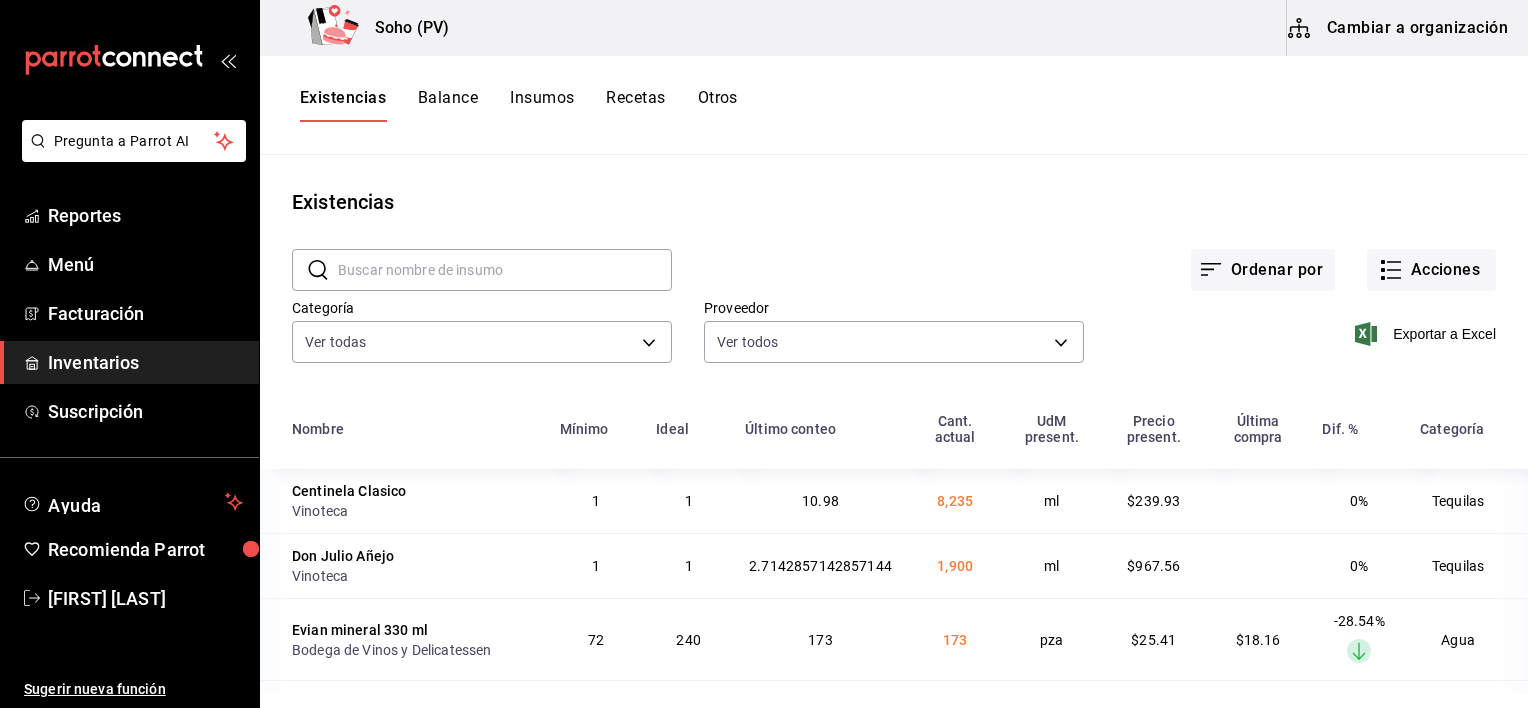 click on "Existencias" at bounding box center (343, 105) 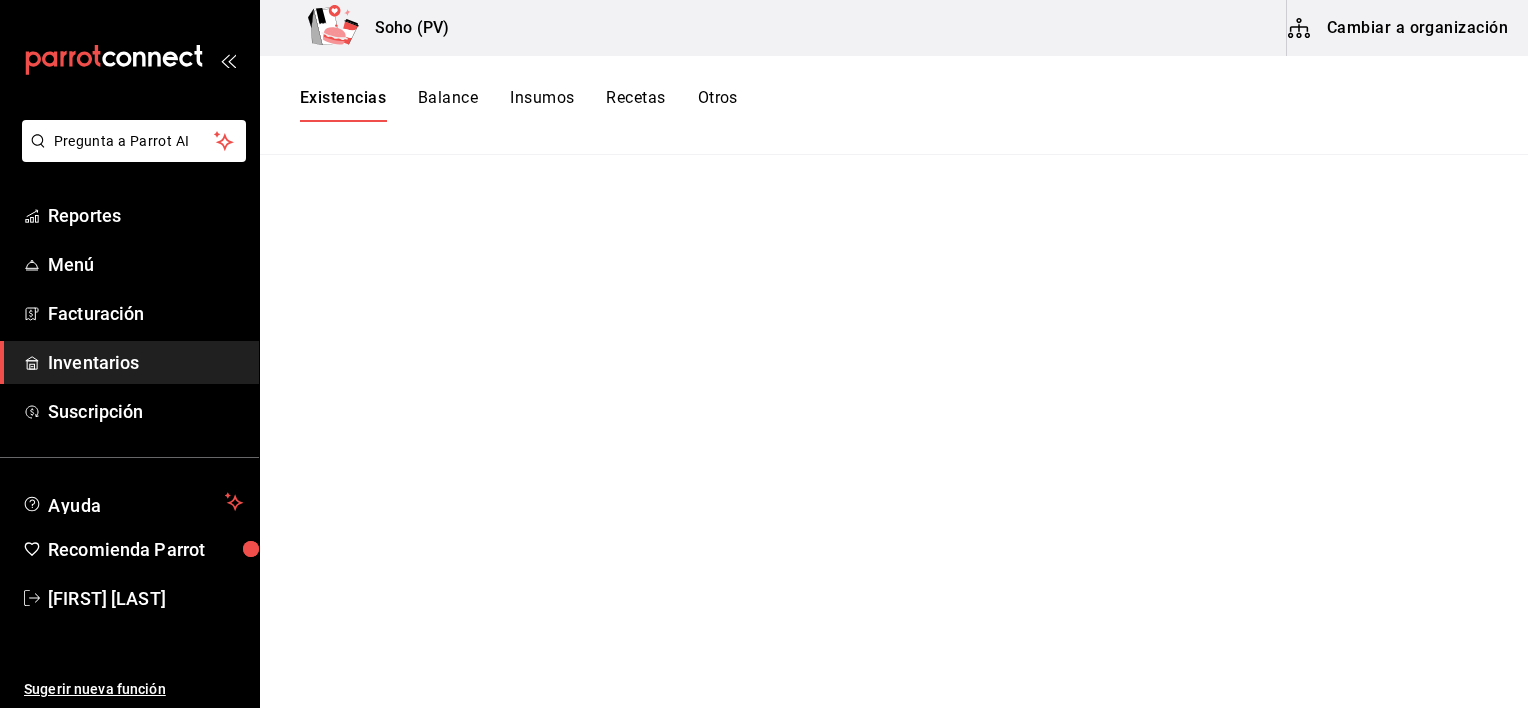 click on "Existencias" at bounding box center (343, 105) 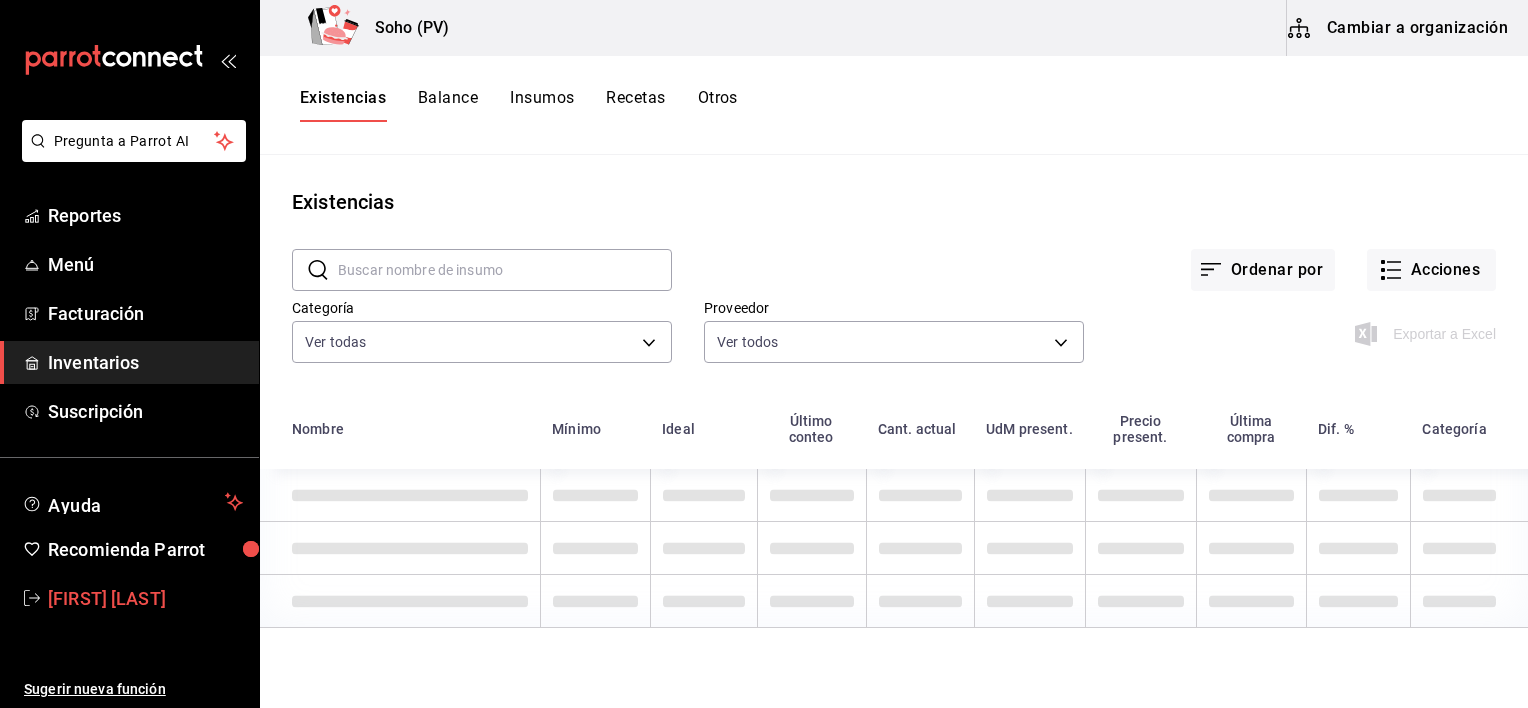 click on "Jose Alejandro Villa Zavala" at bounding box center [145, 598] 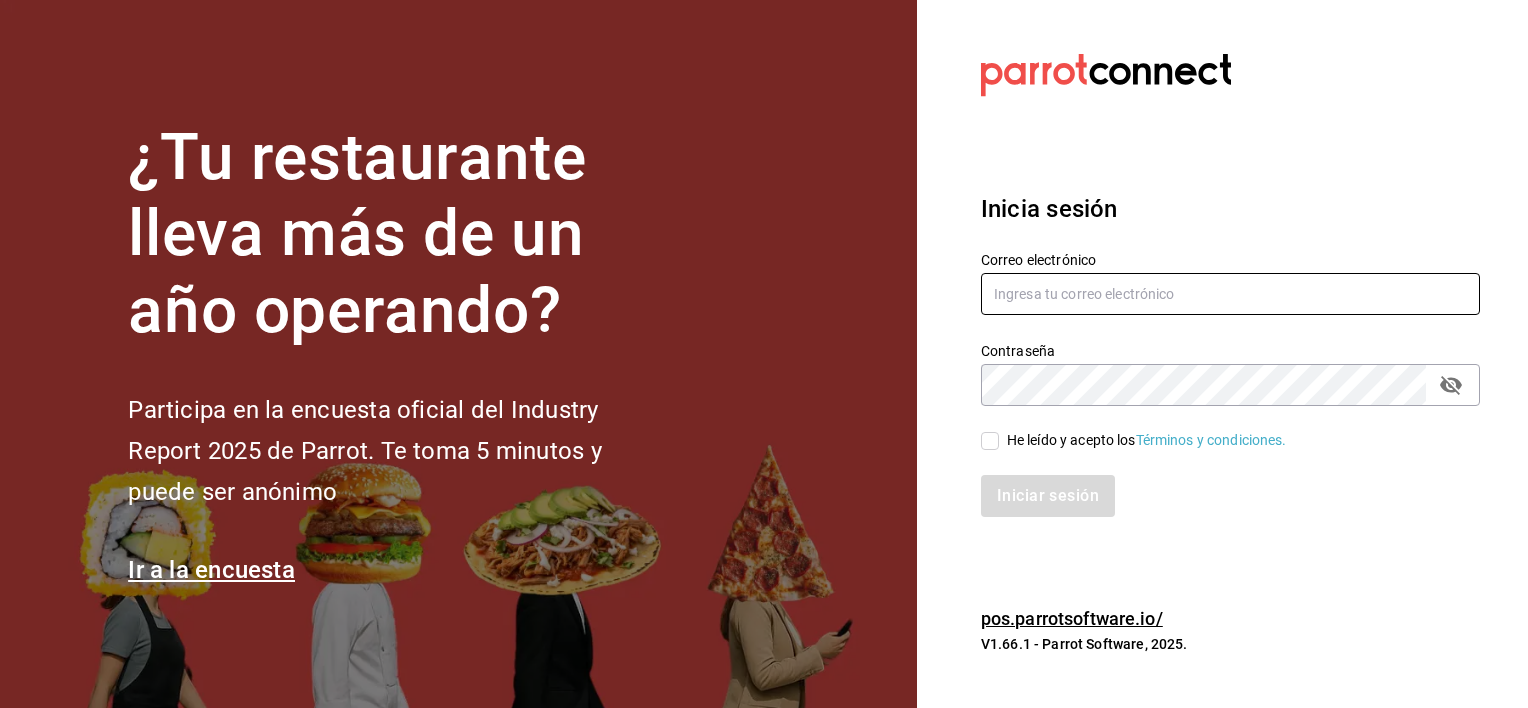 type on "[EMAIL]" 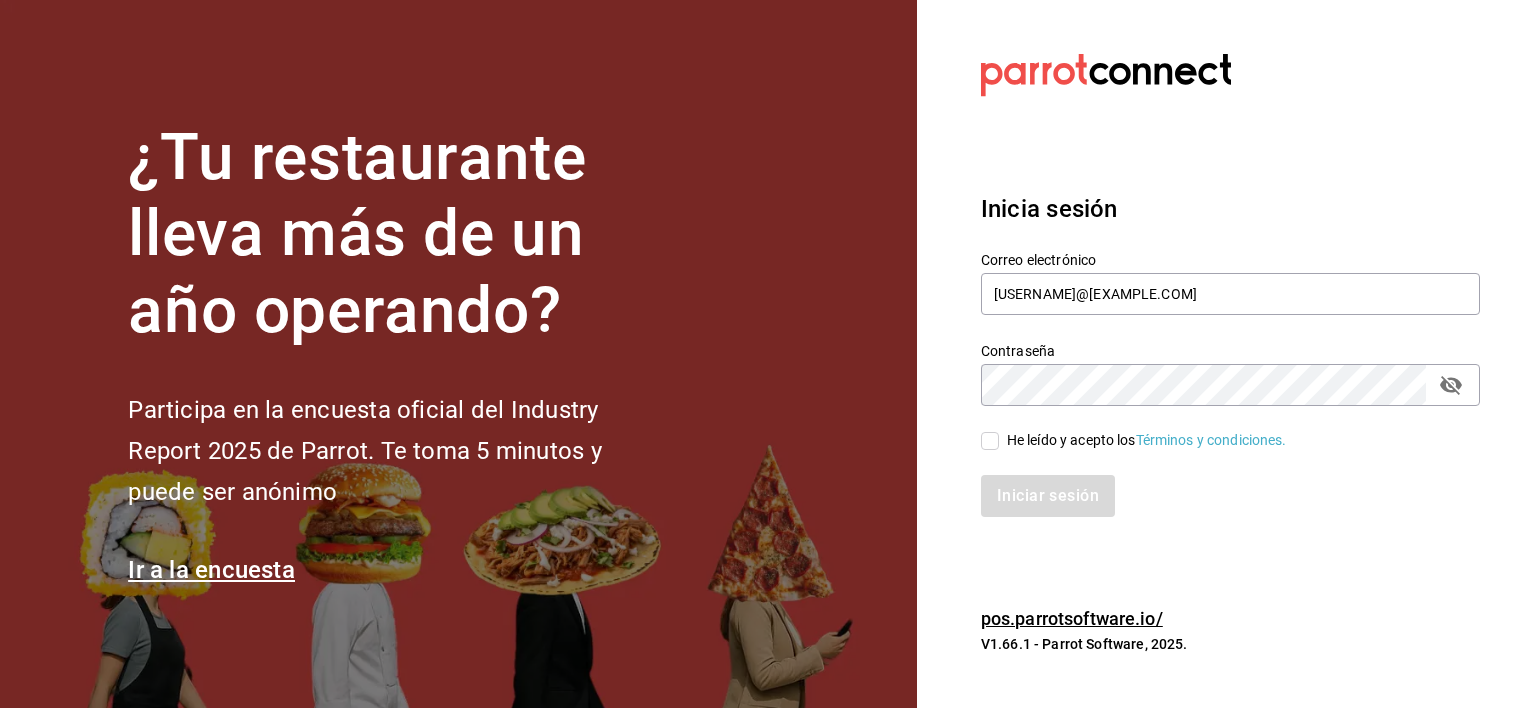 click on "He leído y acepto los  Términos y condiciones." at bounding box center (990, 441) 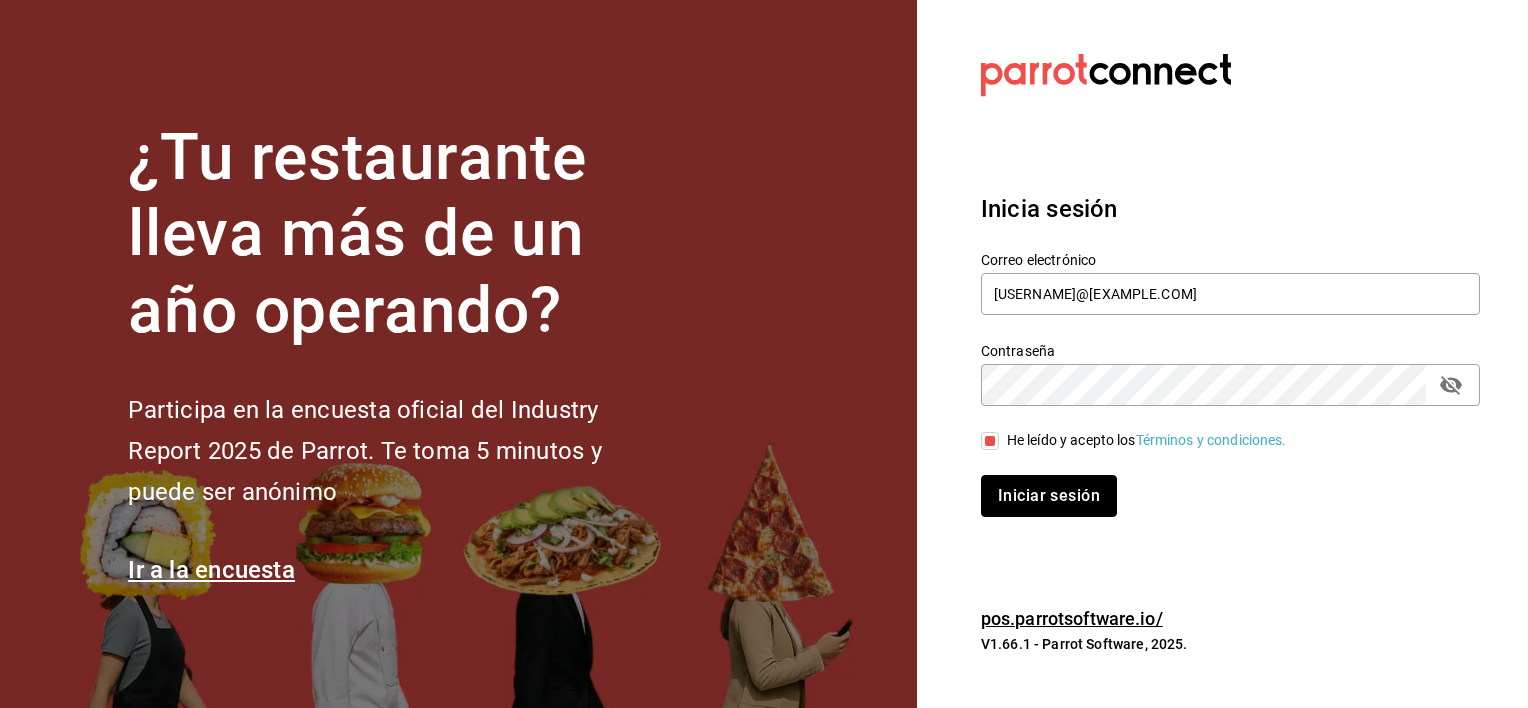 click on "Iniciar sesión" at bounding box center [1049, 496] 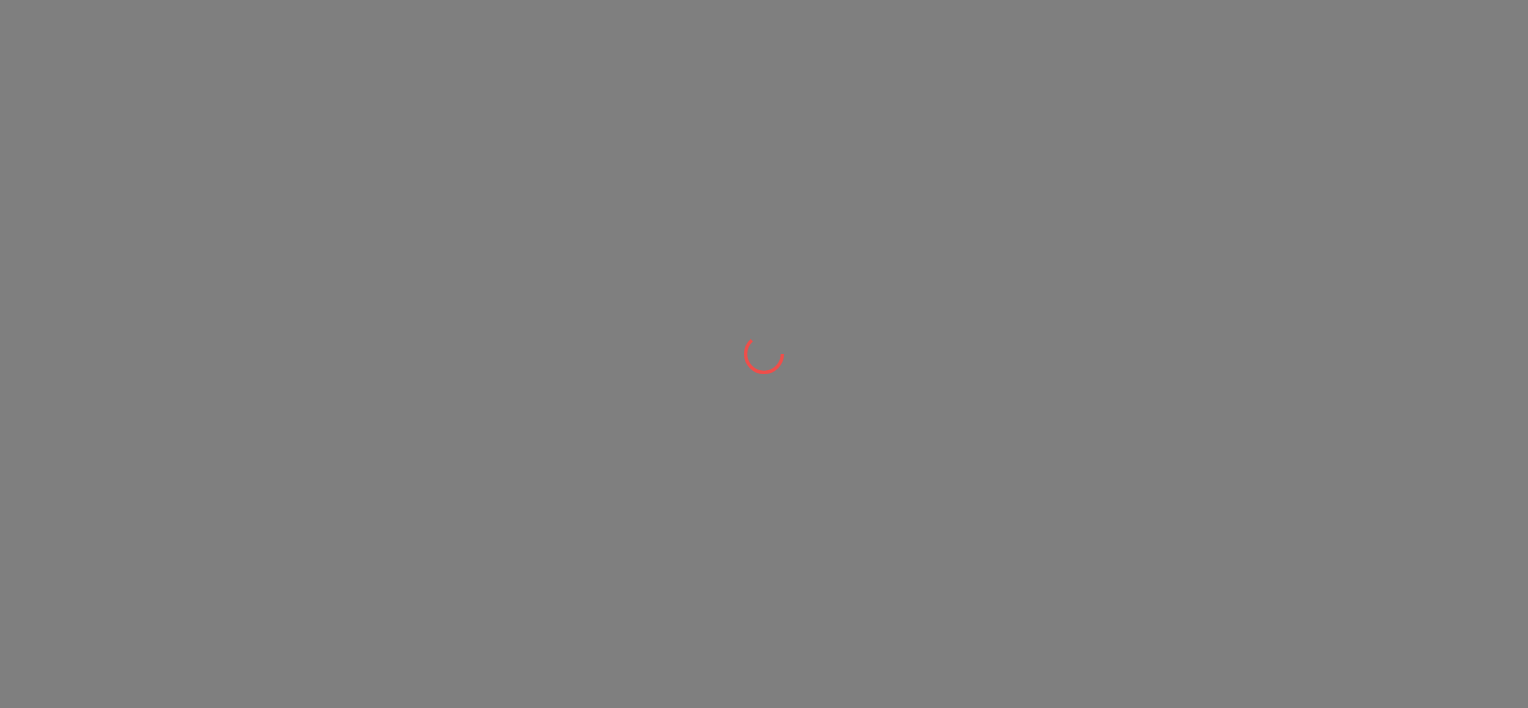 scroll, scrollTop: 0, scrollLeft: 0, axis: both 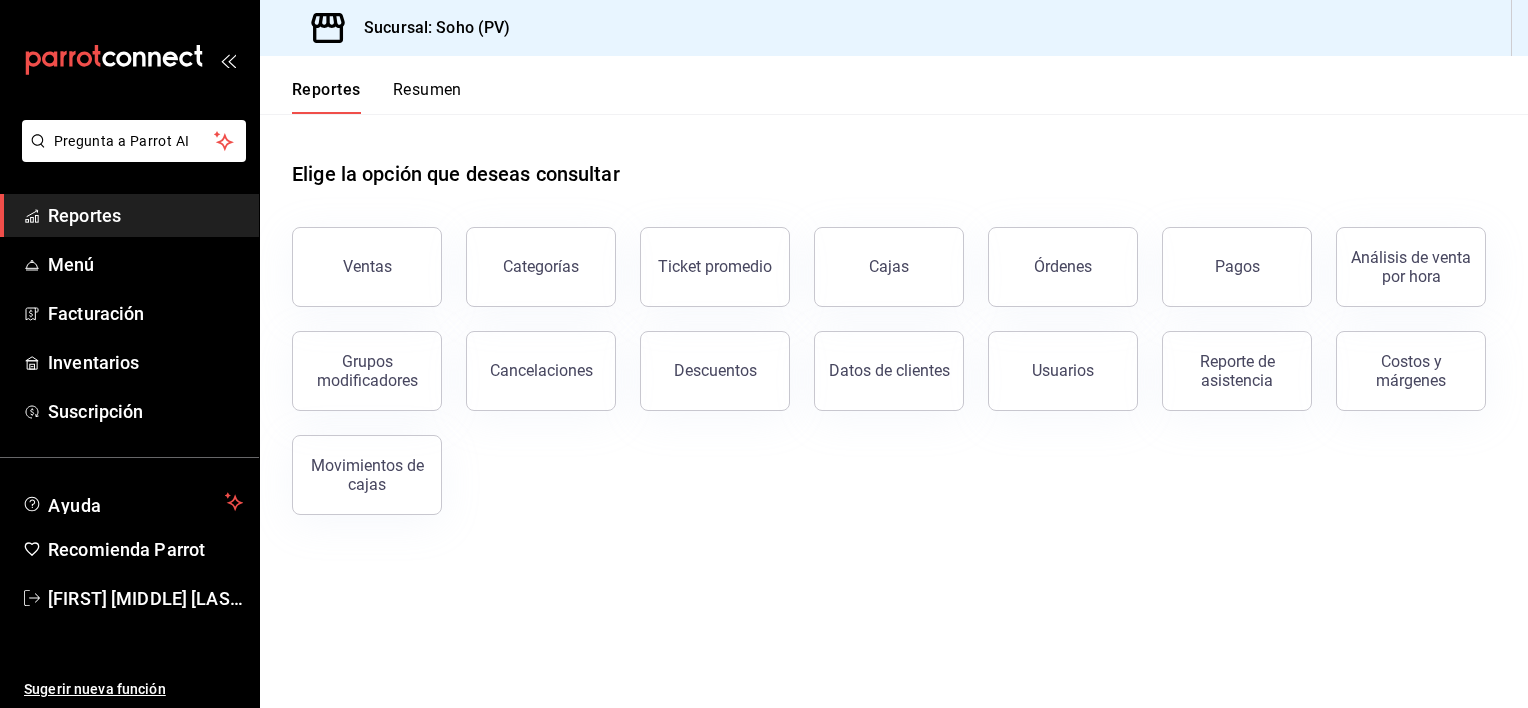 click on "Ventas" at bounding box center [367, 267] 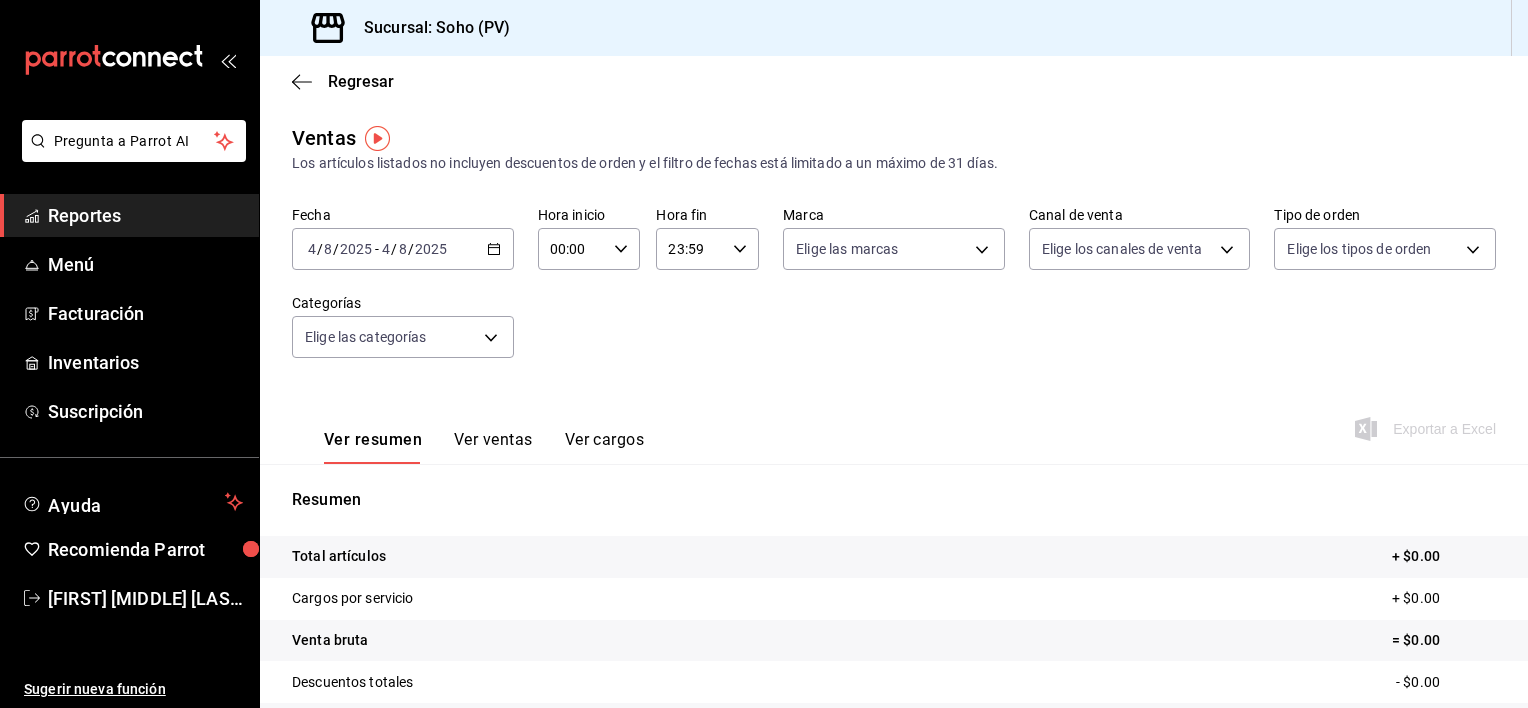 click on "2025-08-04 4 / 8 / 2025 - 2025-08-04 4 / 8 / 2025" at bounding box center [403, 249] 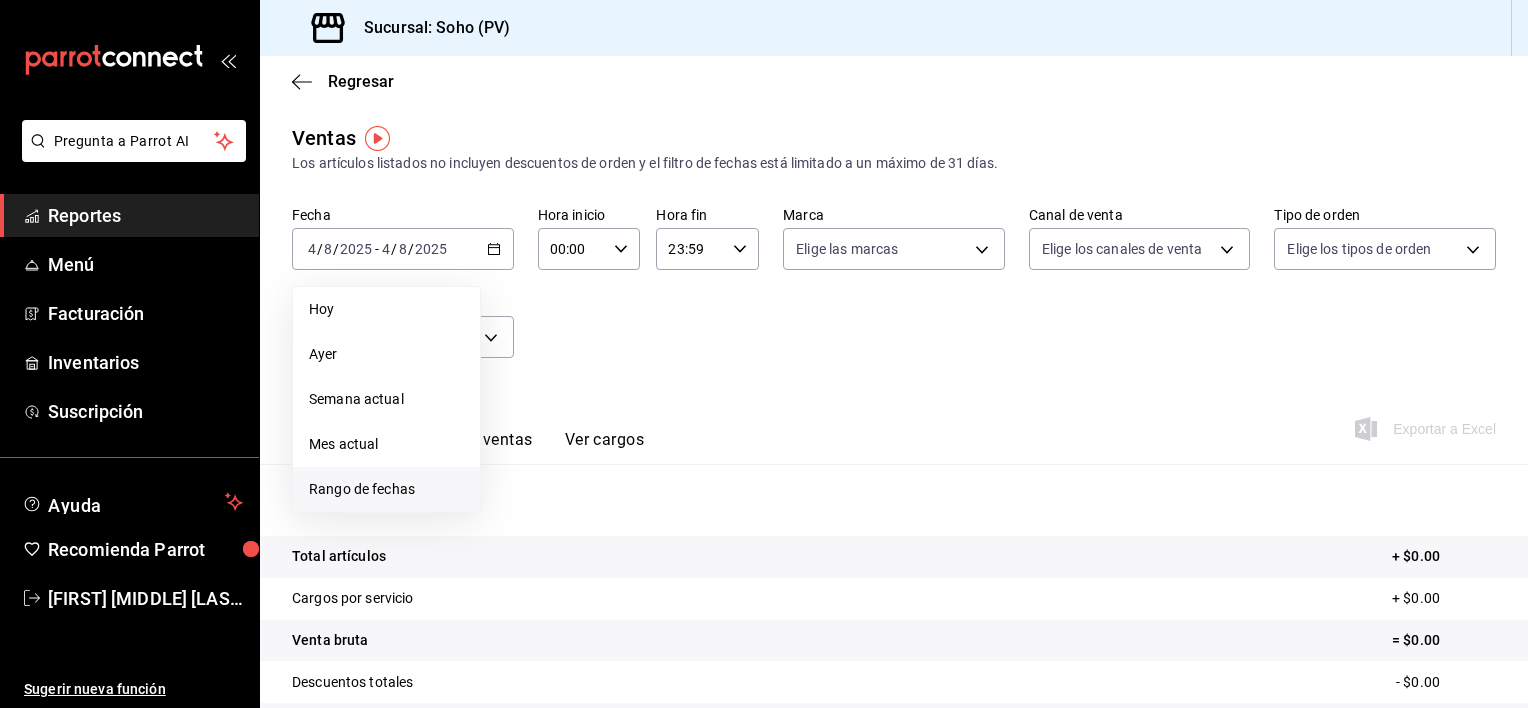 click on "Rango de fechas" at bounding box center [386, 489] 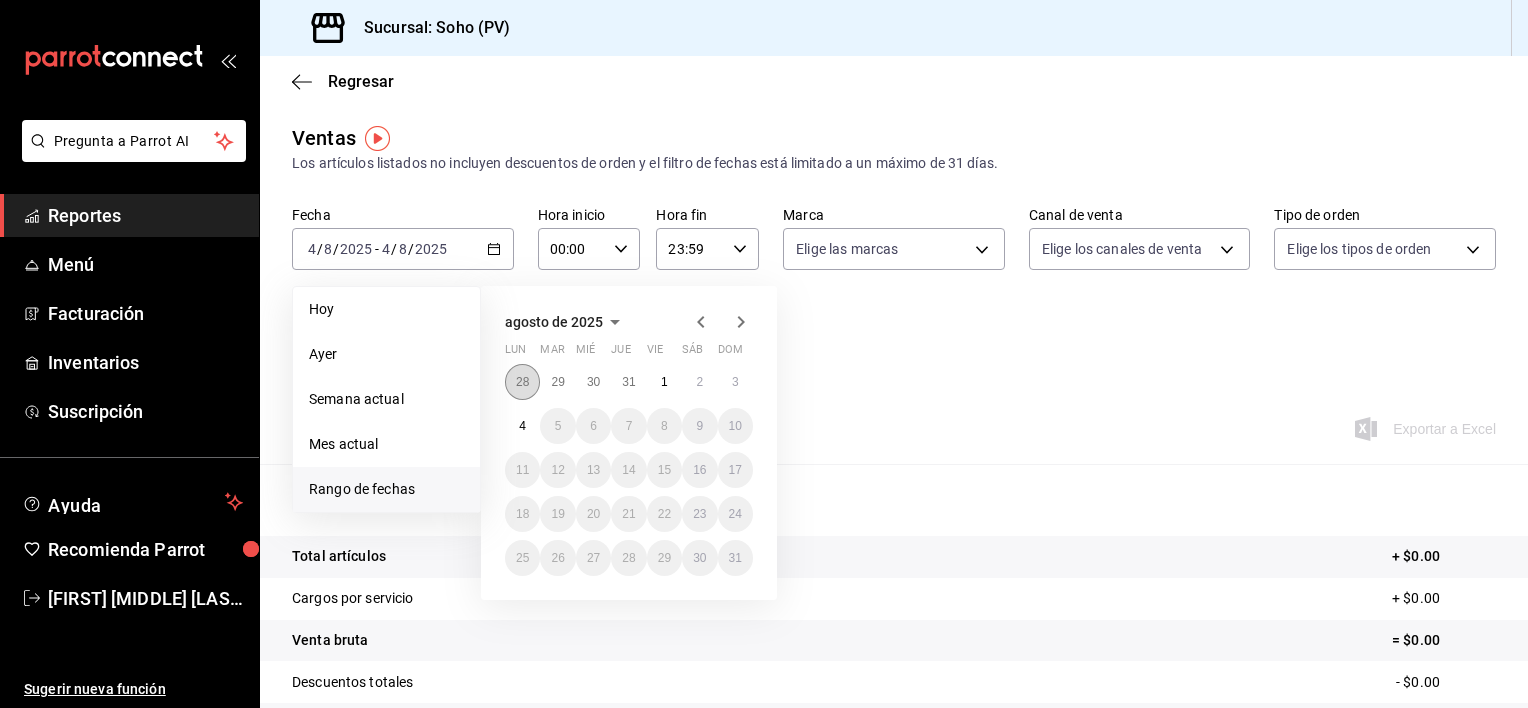 click on "28" at bounding box center (522, 382) 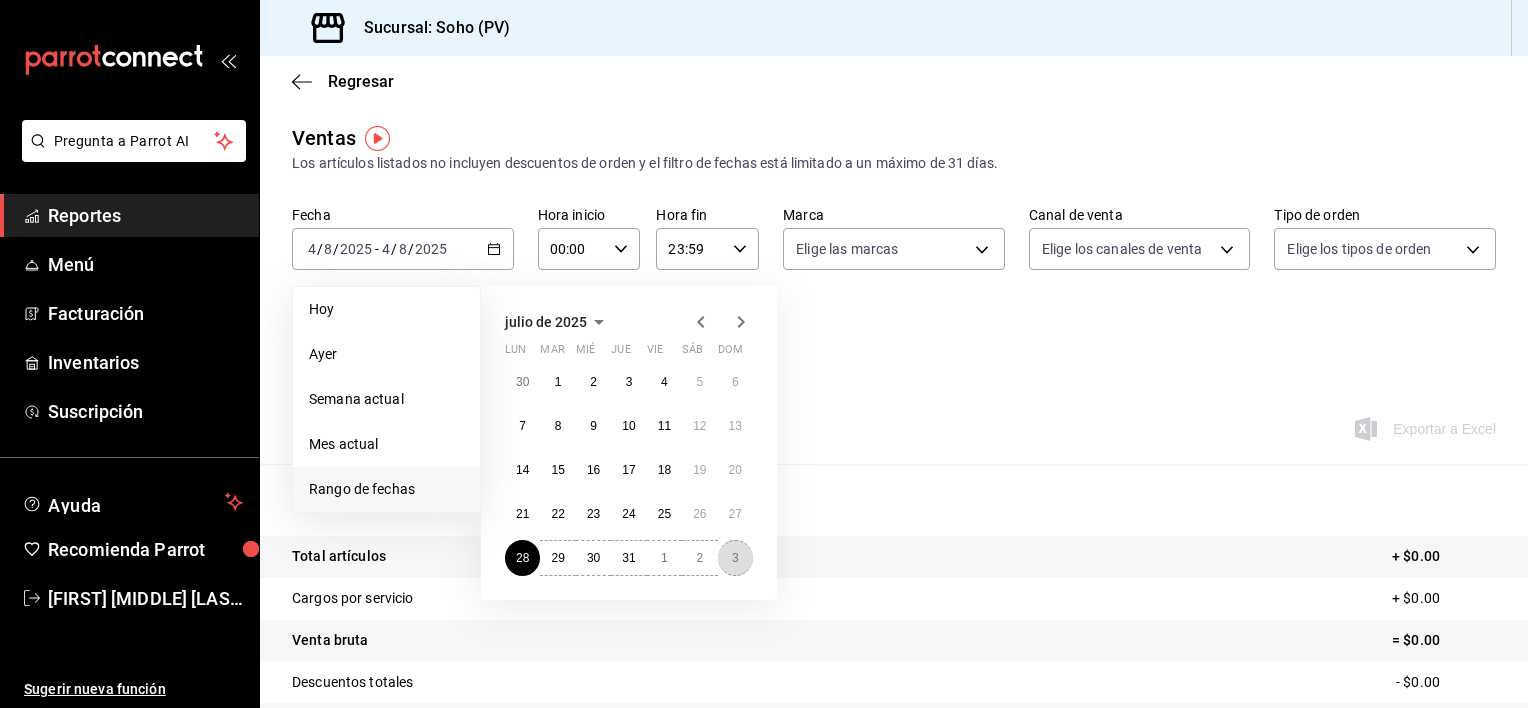 click on "3" at bounding box center [735, 558] 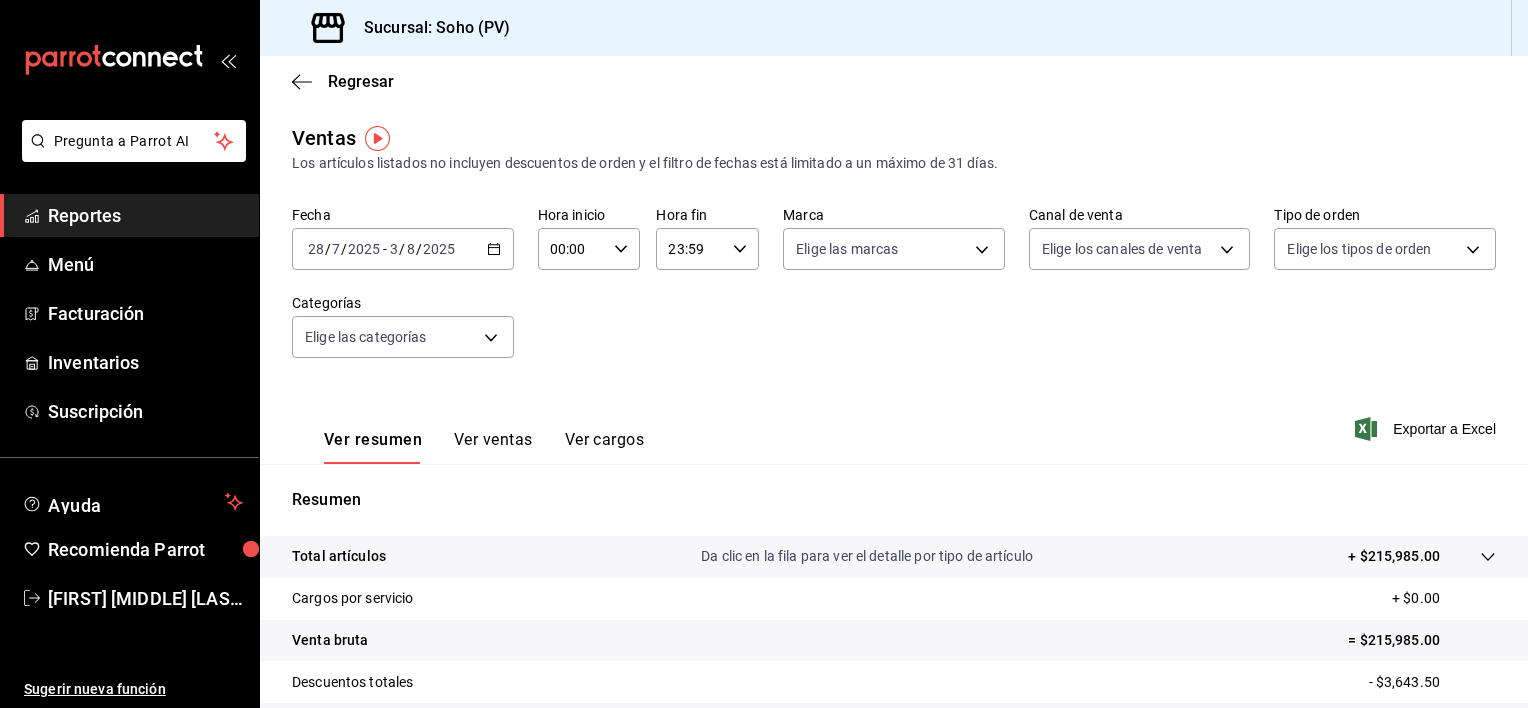 click on "2025-07-28 28 / 7 / 2025 - 2025-08-03 3 / 8 / 2025" at bounding box center (403, 249) 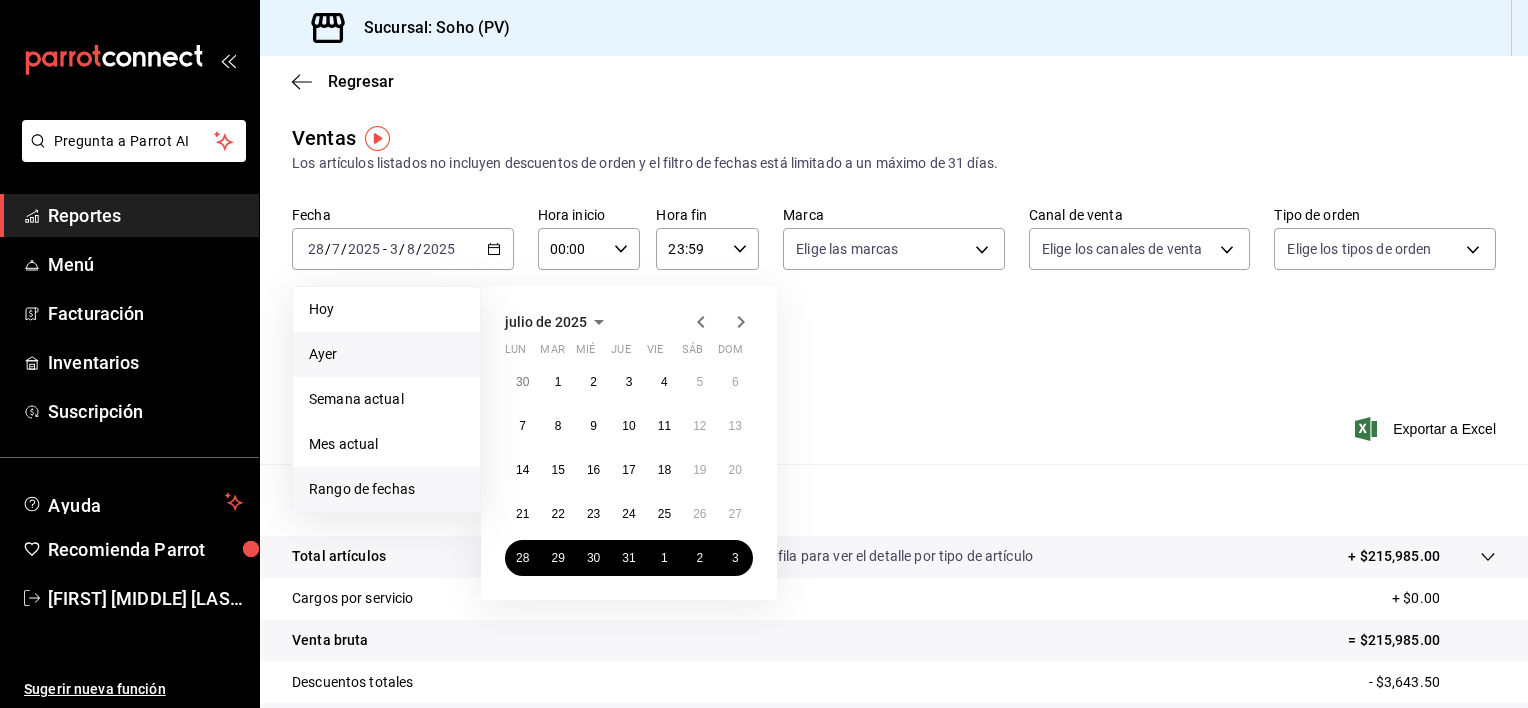 click on "Ayer" at bounding box center [386, 354] 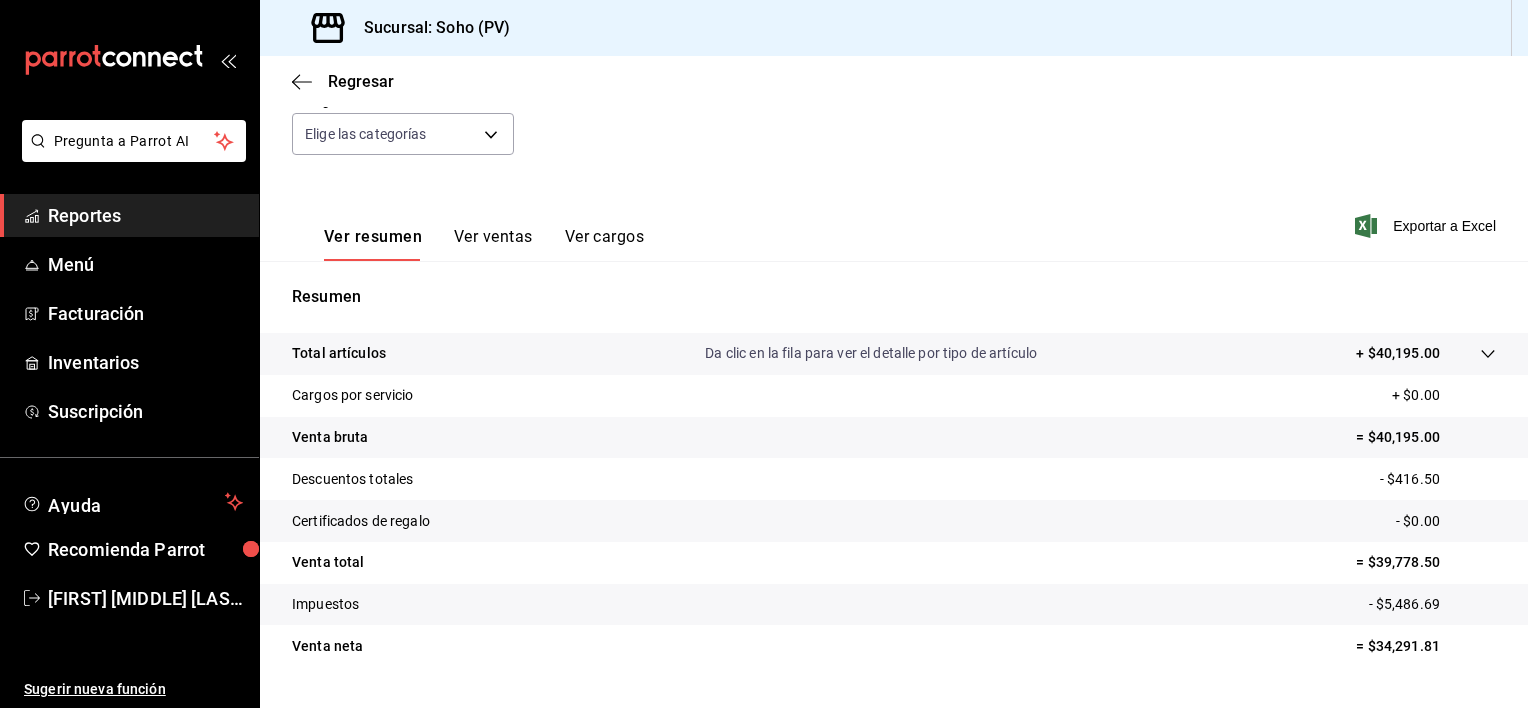 scroll, scrollTop: 250, scrollLeft: 0, axis: vertical 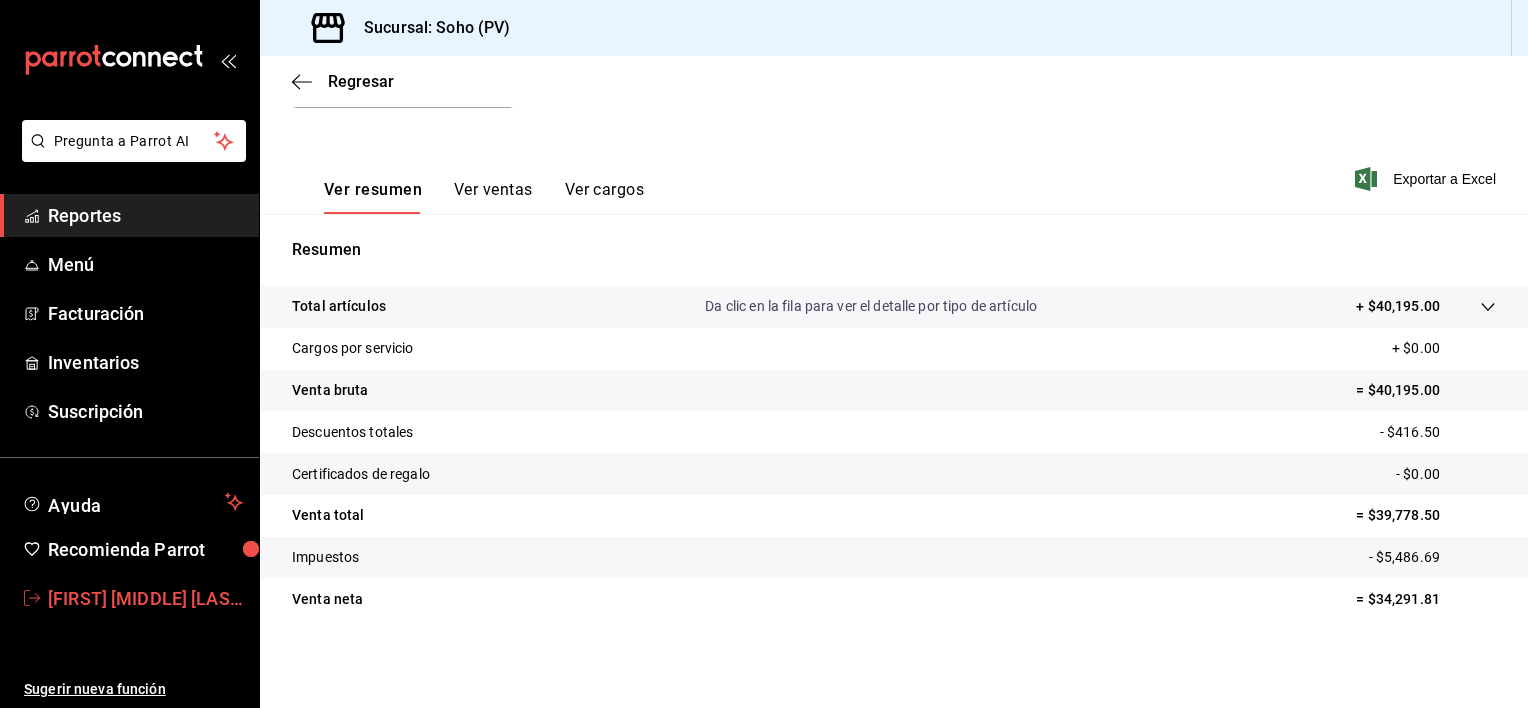 click on "[FIRST] [LAST]" at bounding box center (145, 598) 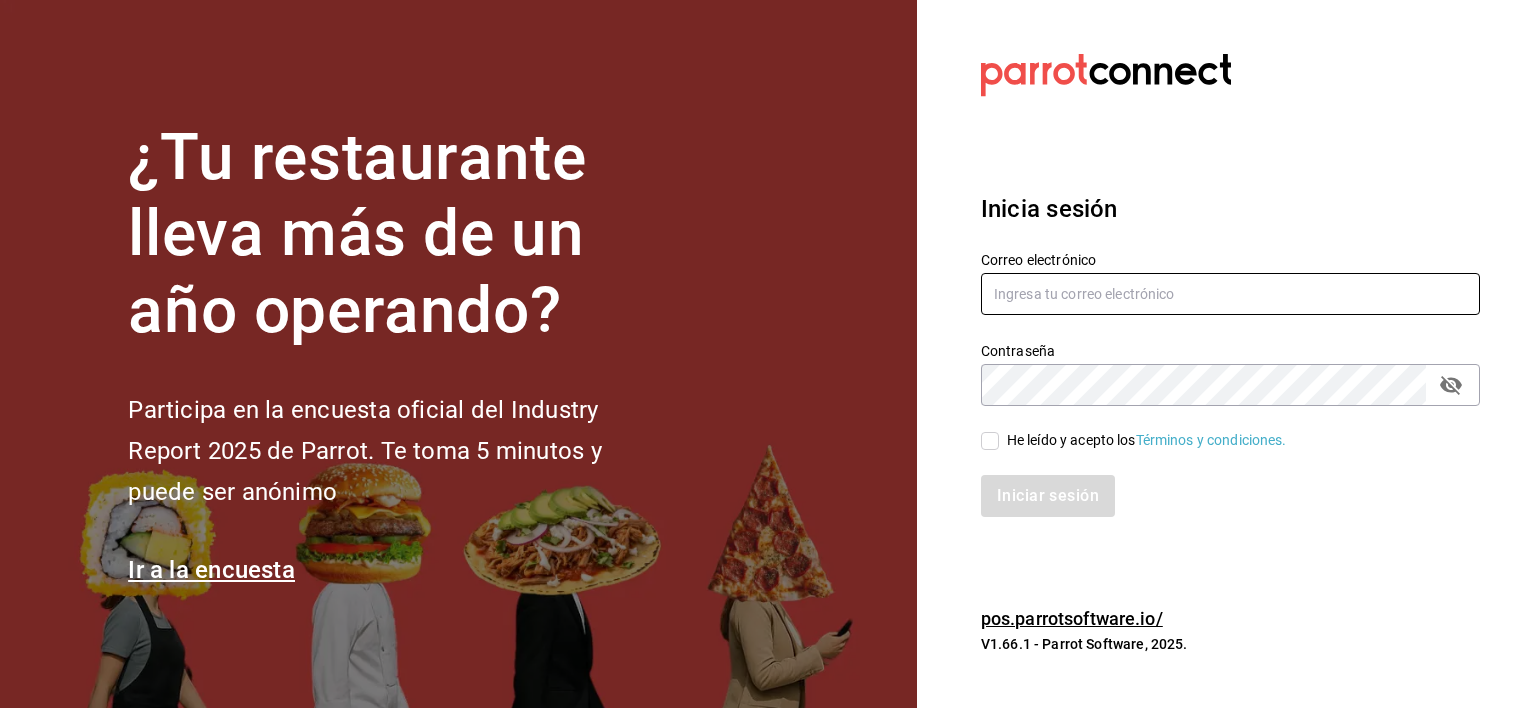 type on "[USERNAME]@[EXAMPLE.COM]" 